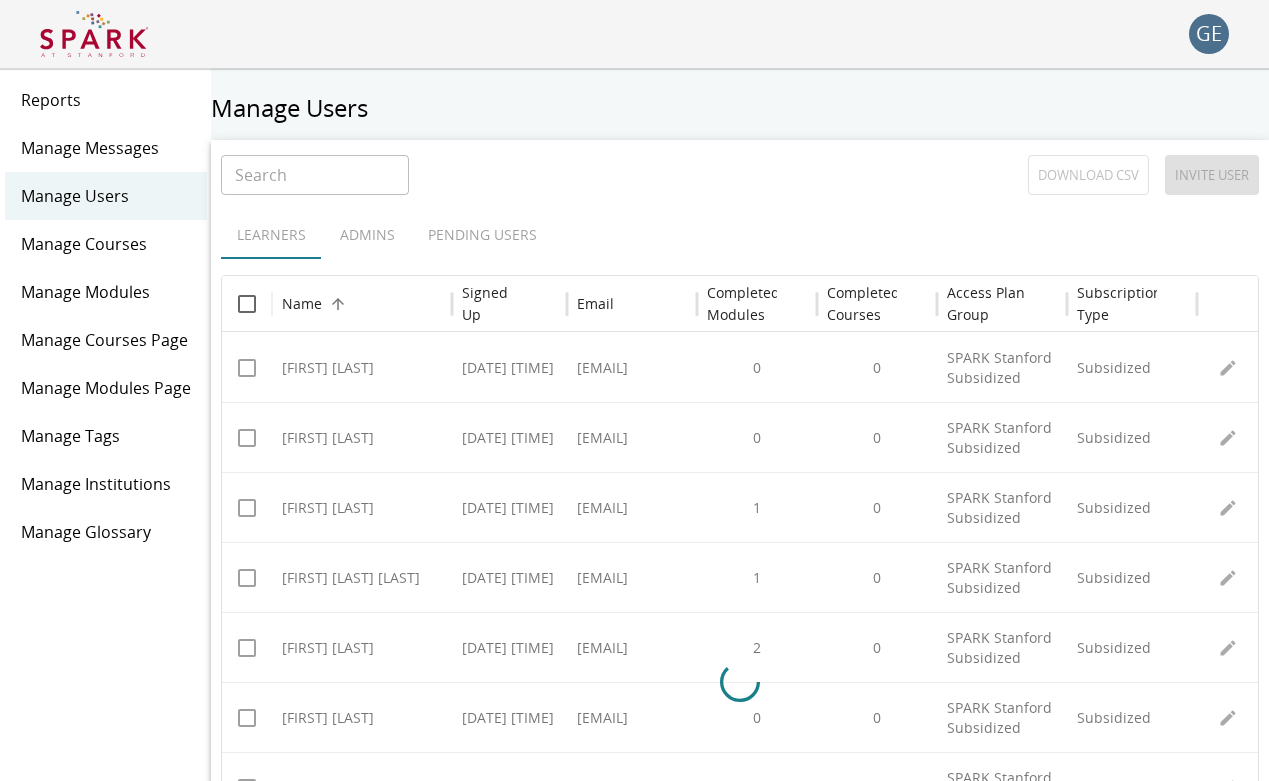scroll, scrollTop: 0, scrollLeft: 0, axis: both 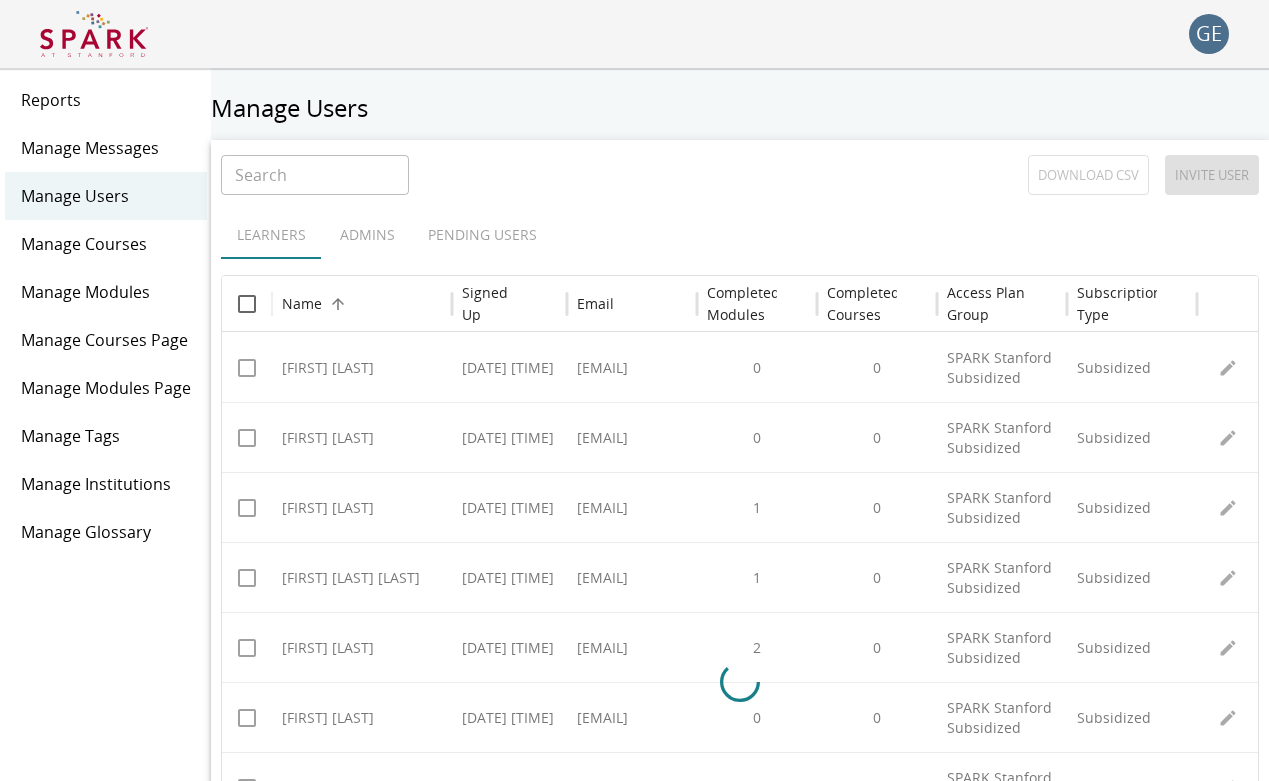 click on "Manage Messages" at bounding box center (106, 148) 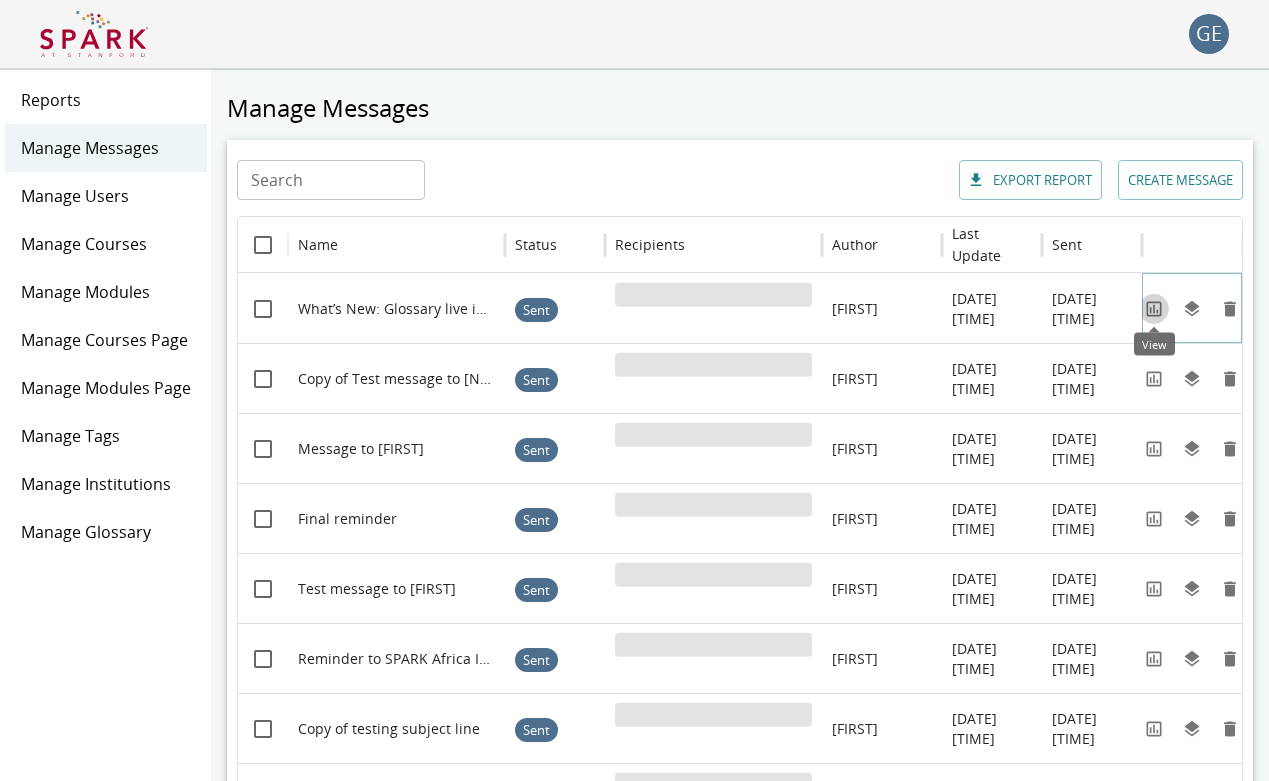 click 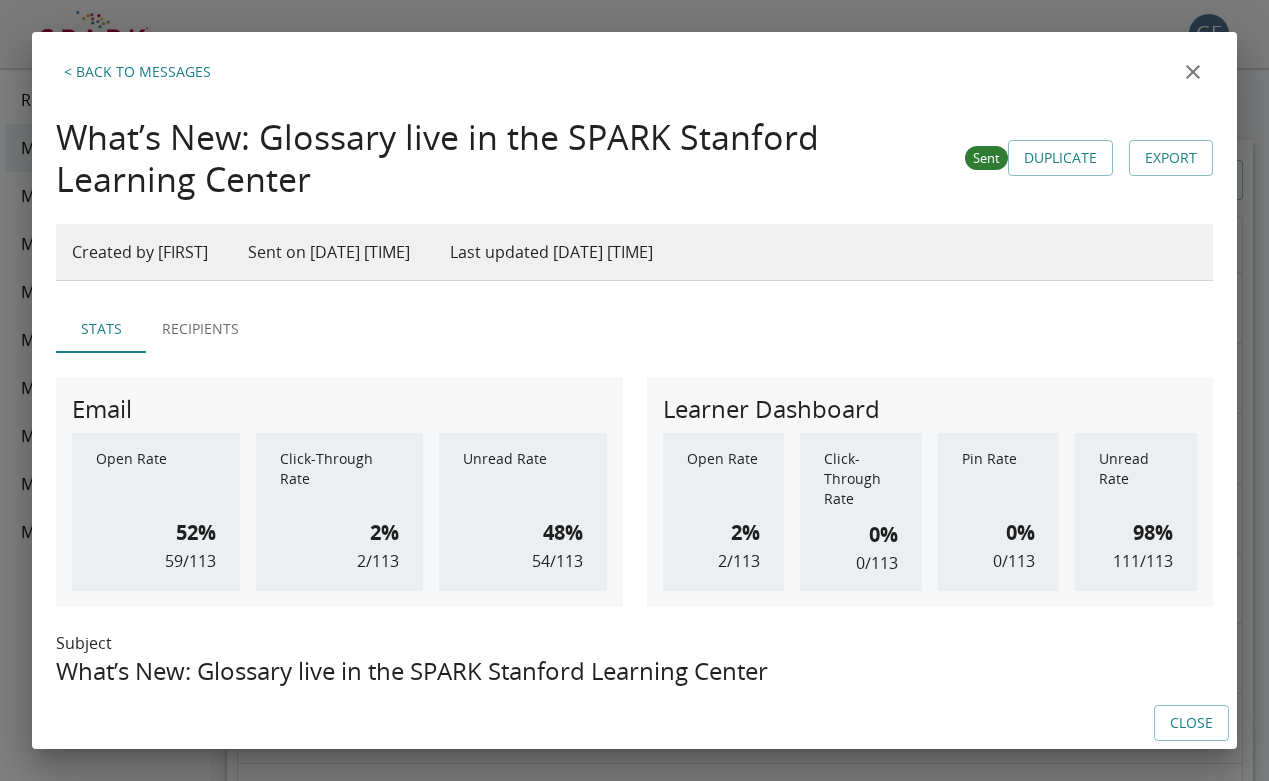 scroll, scrollTop: 0, scrollLeft: 0, axis: both 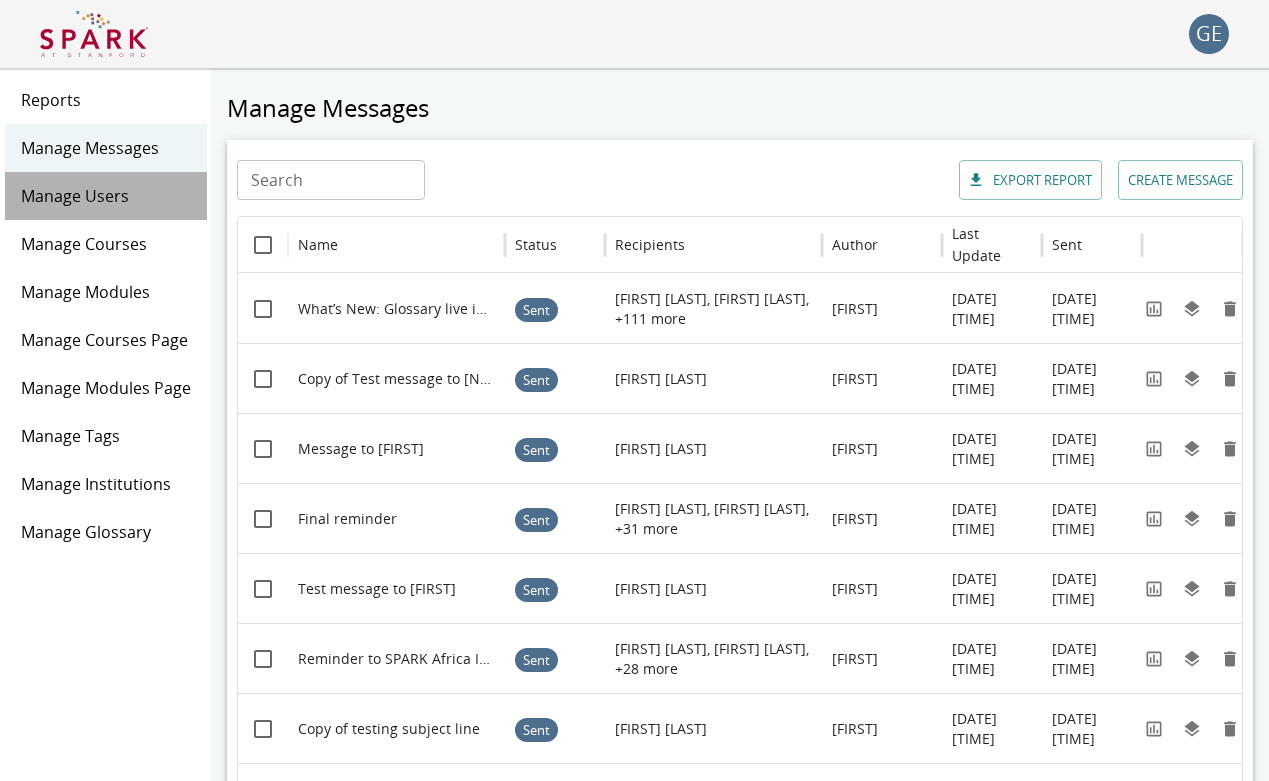 click on "Manage Users" at bounding box center [106, 196] 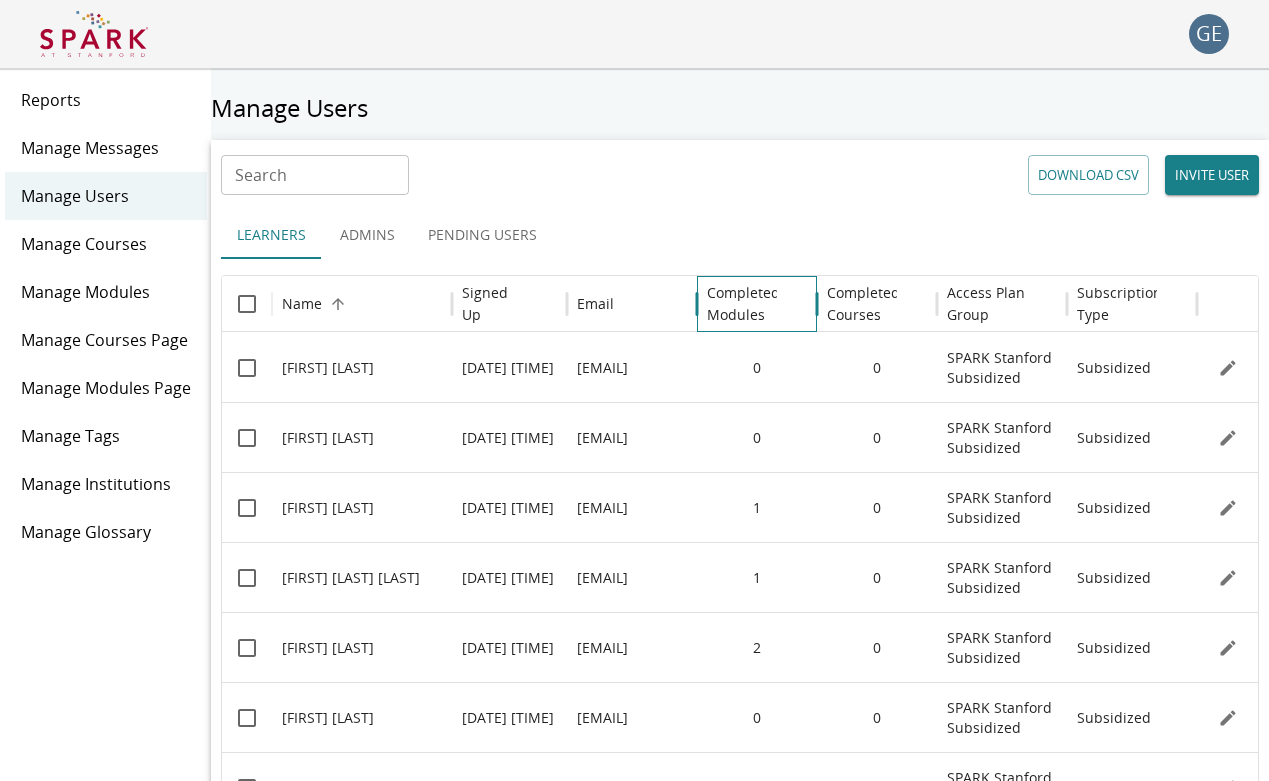 click on "Completed Modules" at bounding box center (743, 304) 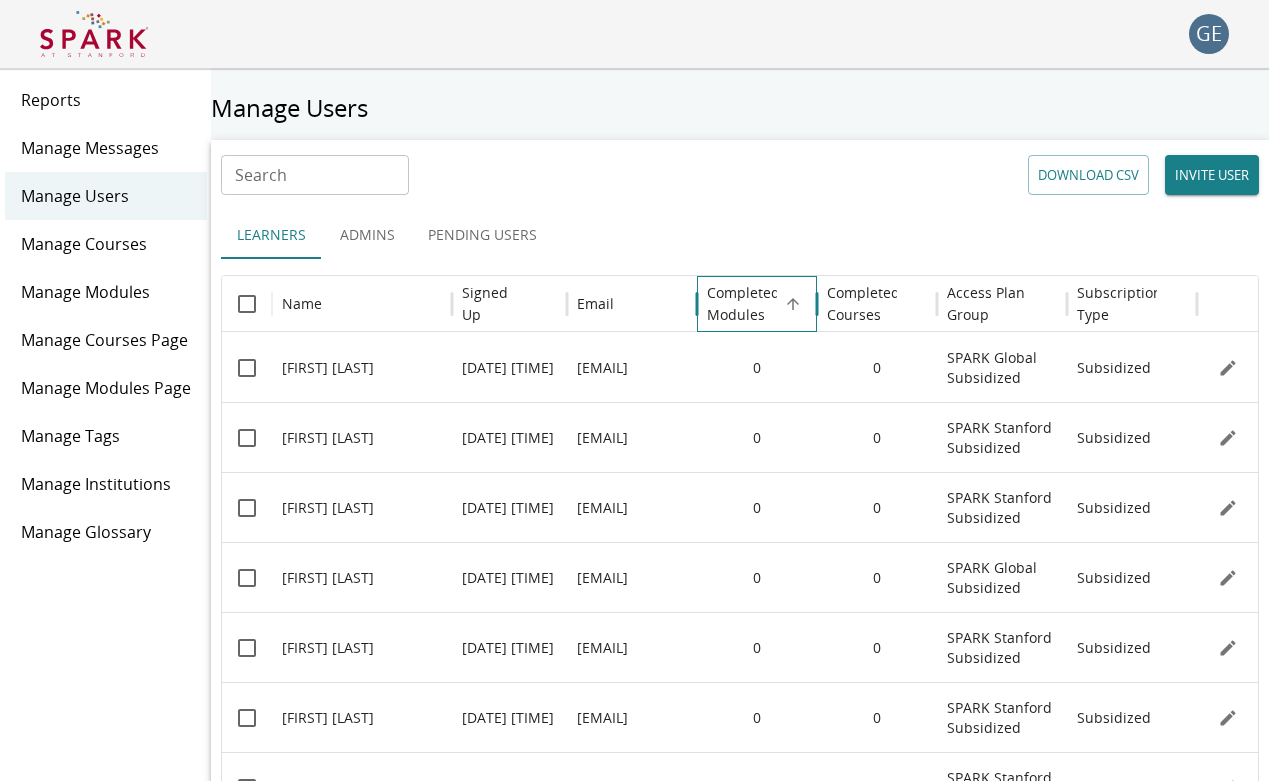 click on "Completed Modules" at bounding box center [743, 304] 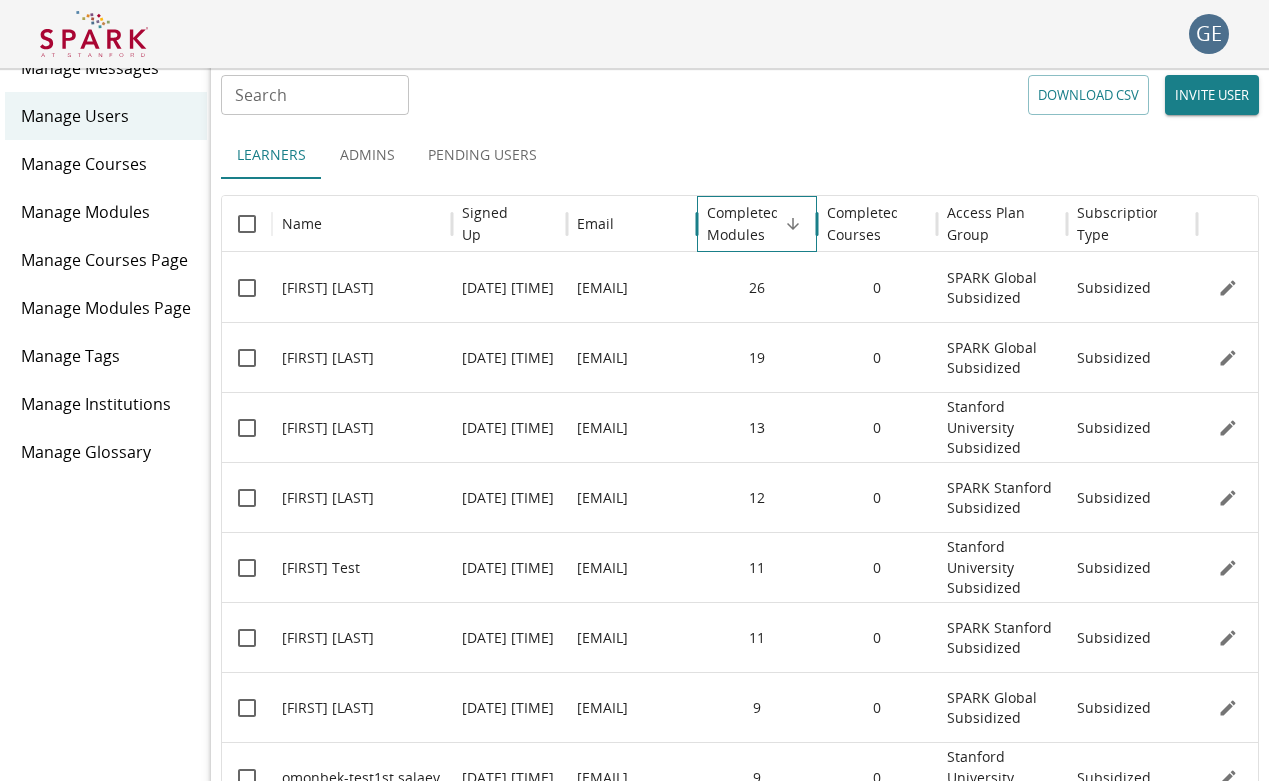 scroll, scrollTop: 118, scrollLeft: 0, axis: vertical 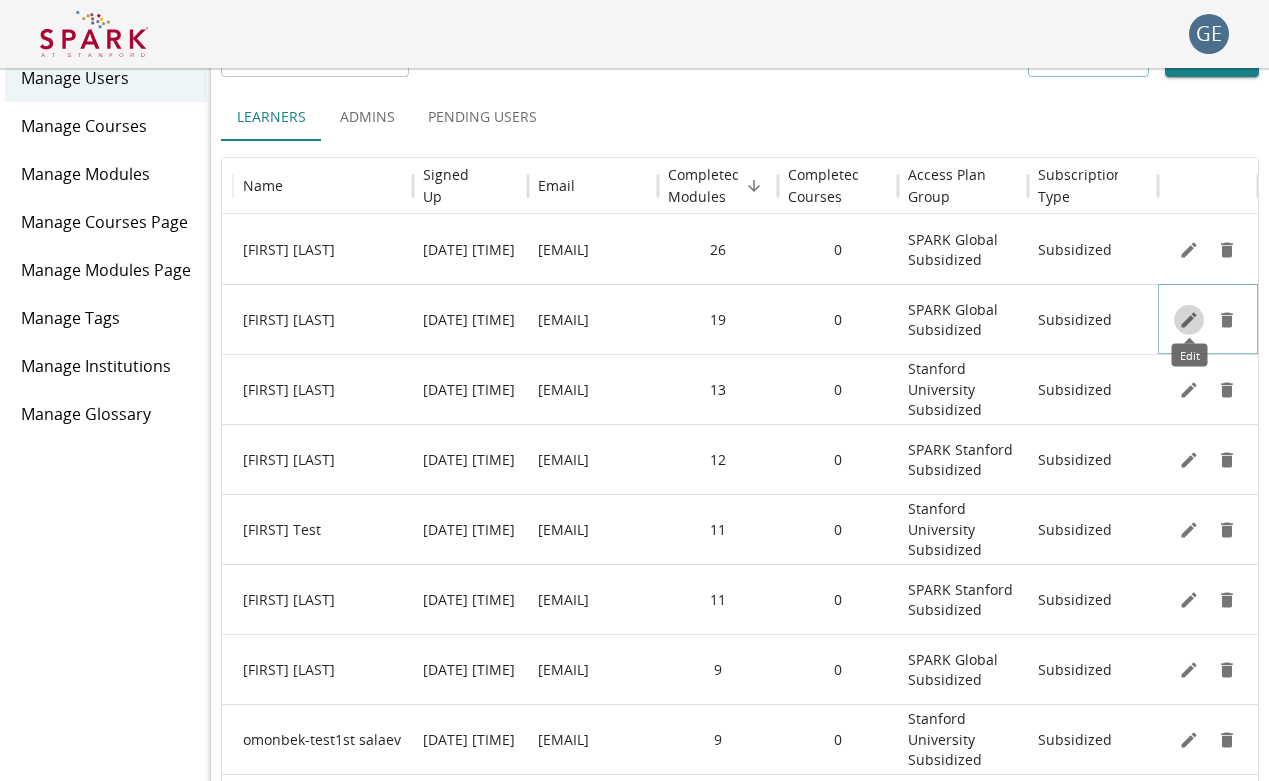 click 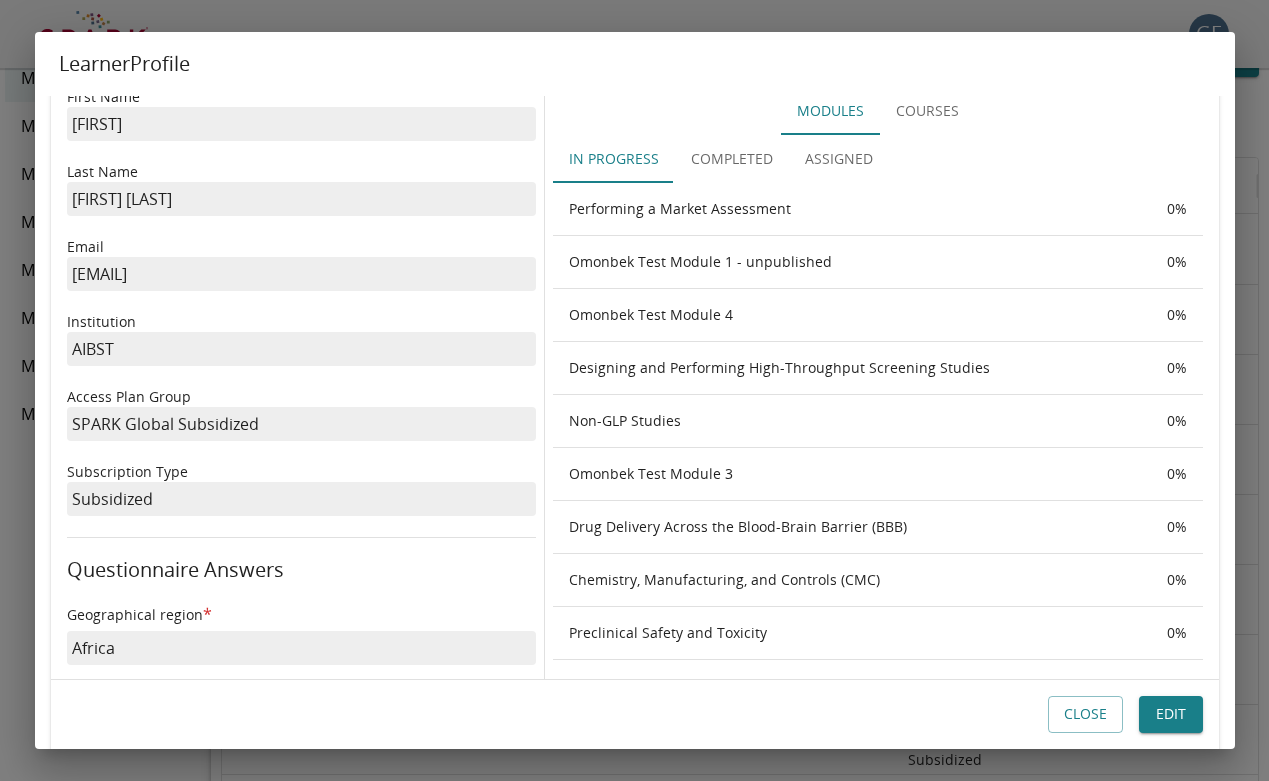 scroll, scrollTop: 27, scrollLeft: 0, axis: vertical 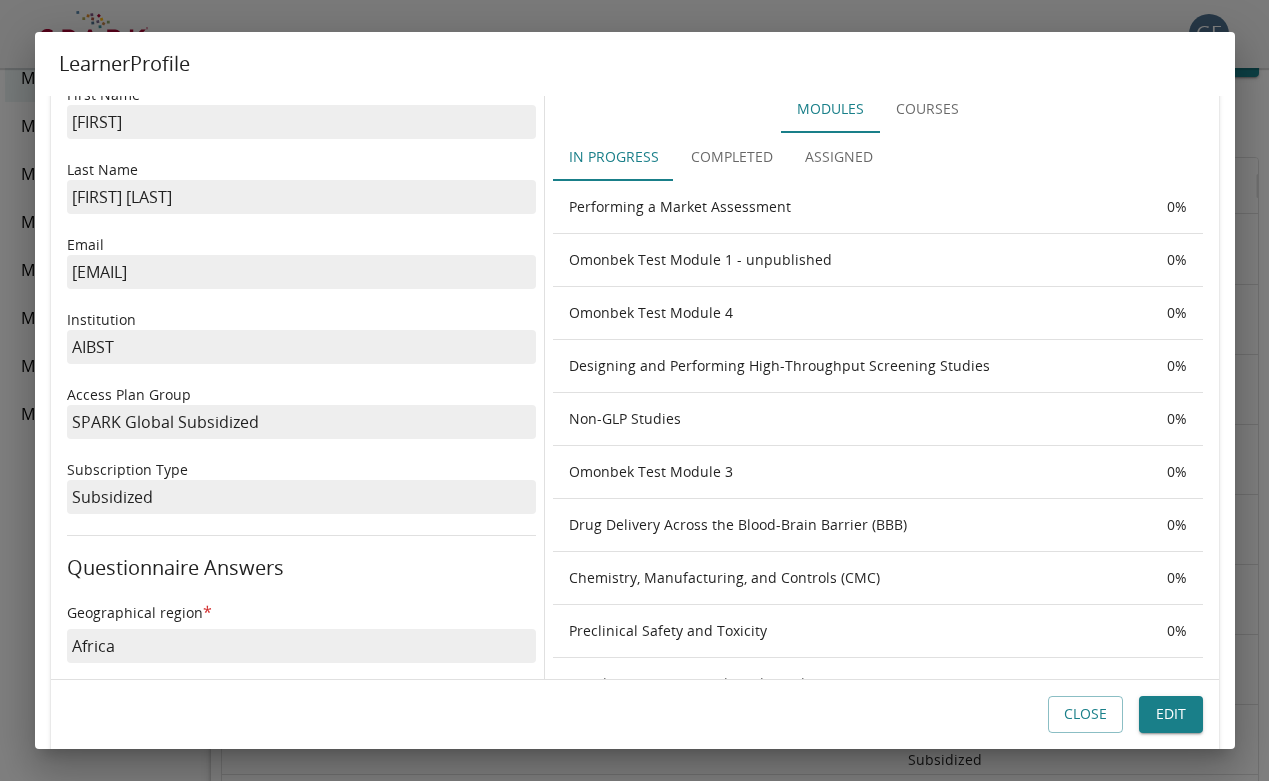click on "Completed" at bounding box center (732, 157) 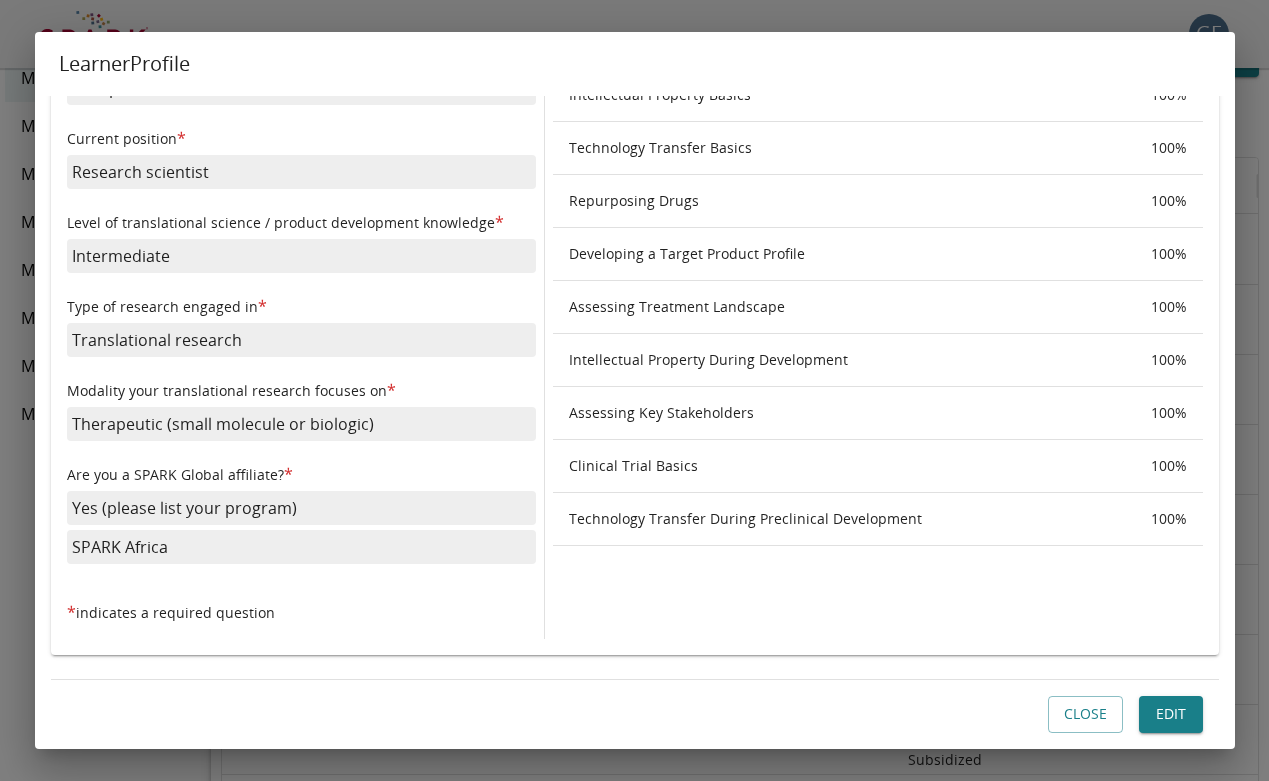 scroll, scrollTop: 668, scrollLeft: 0, axis: vertical 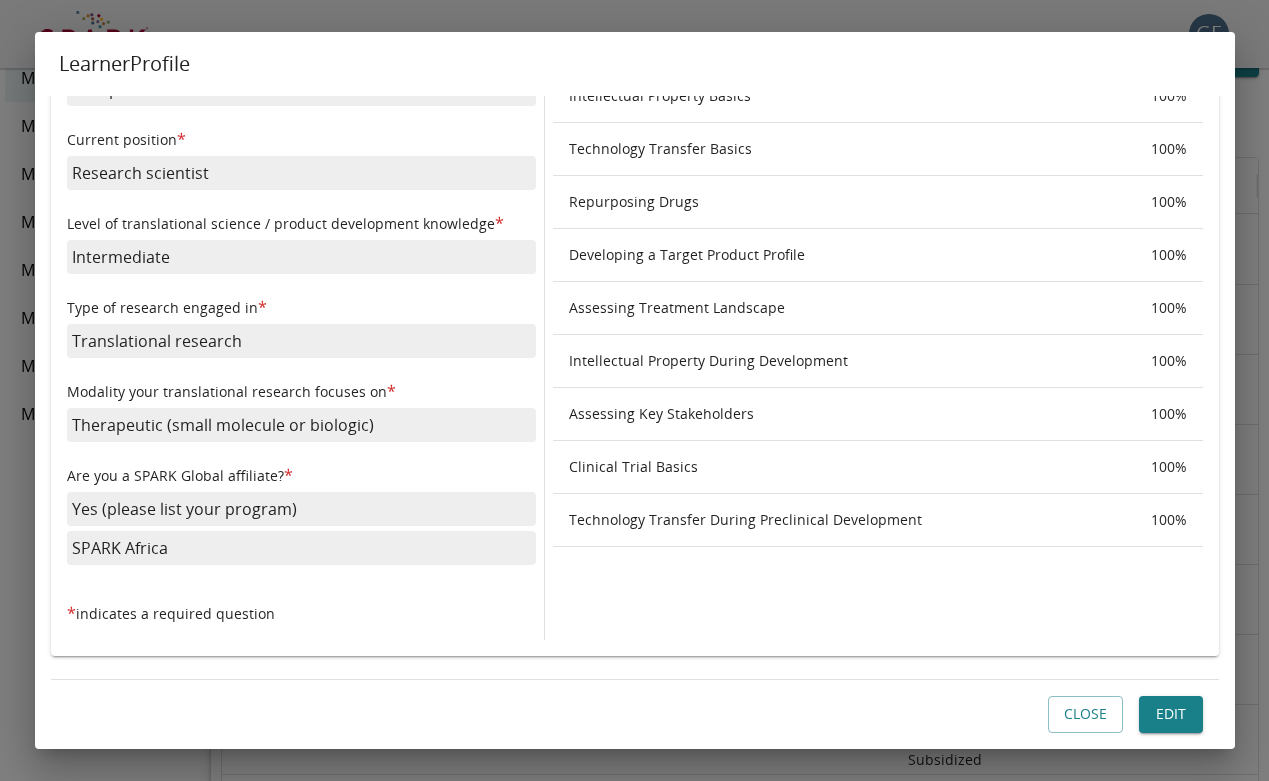 click on "Close Edit" at bounding box center [635, 715] 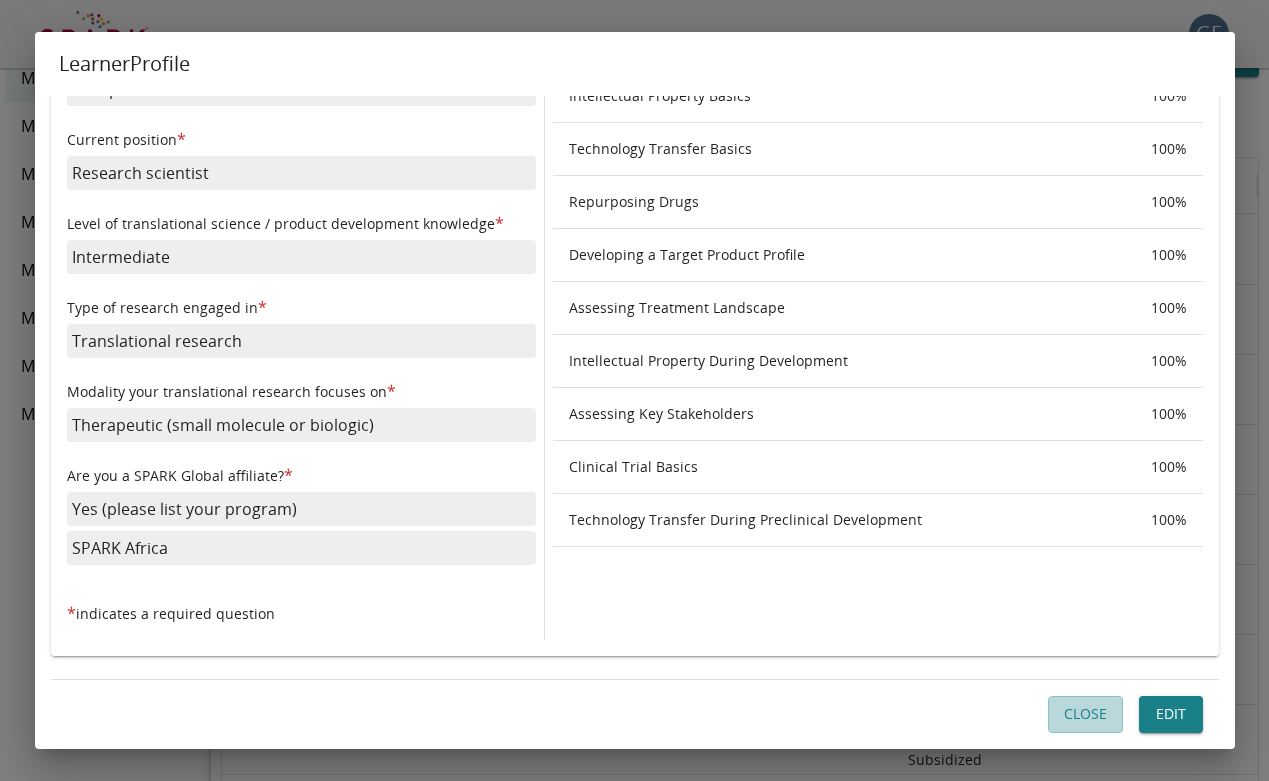 click on "Close" at bounding box center [1085, 715] 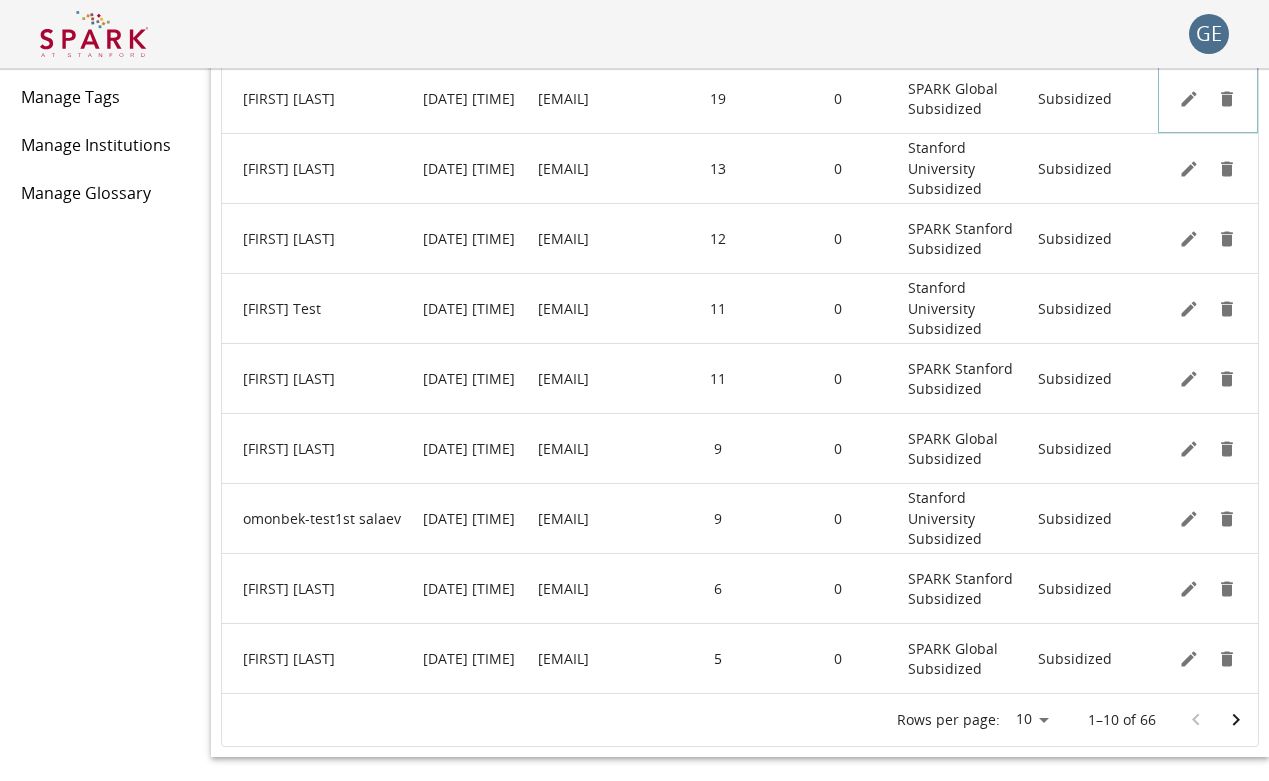 scroll, scrollTop: 339, scrollLeft: 0, axis: vertical 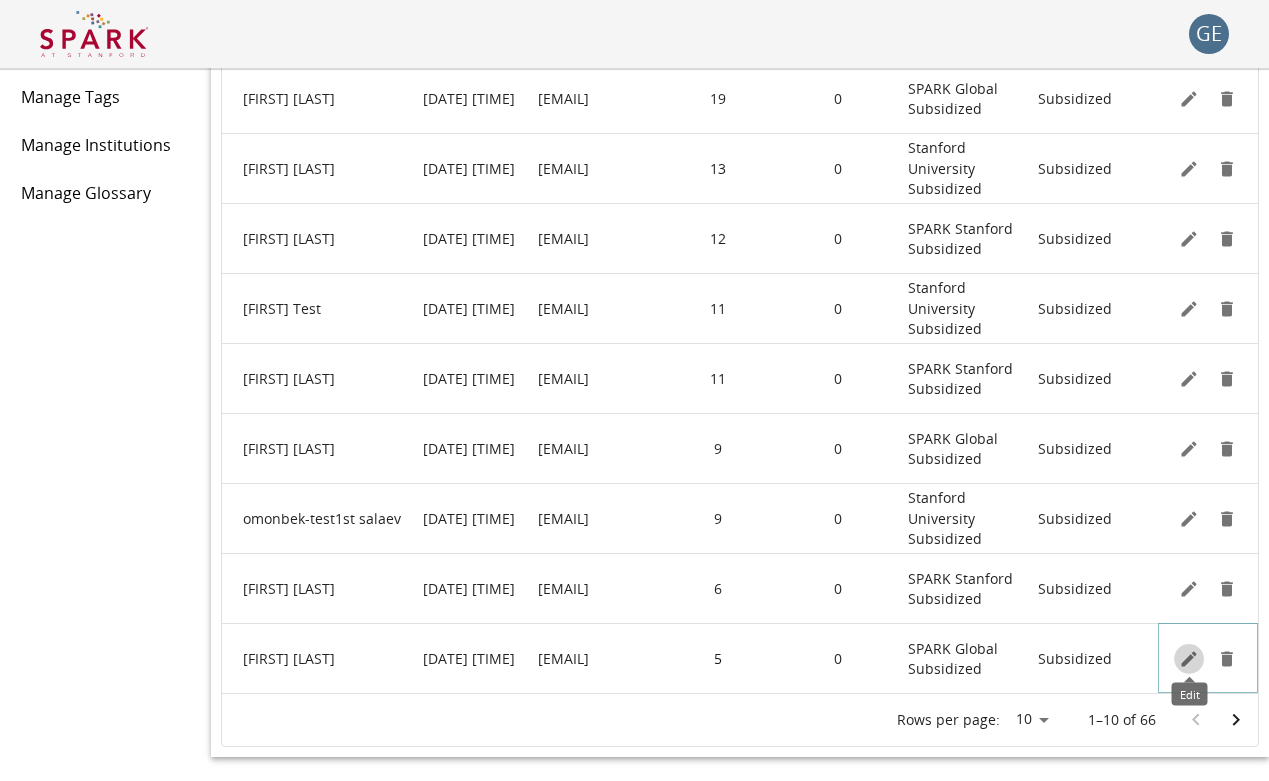 click 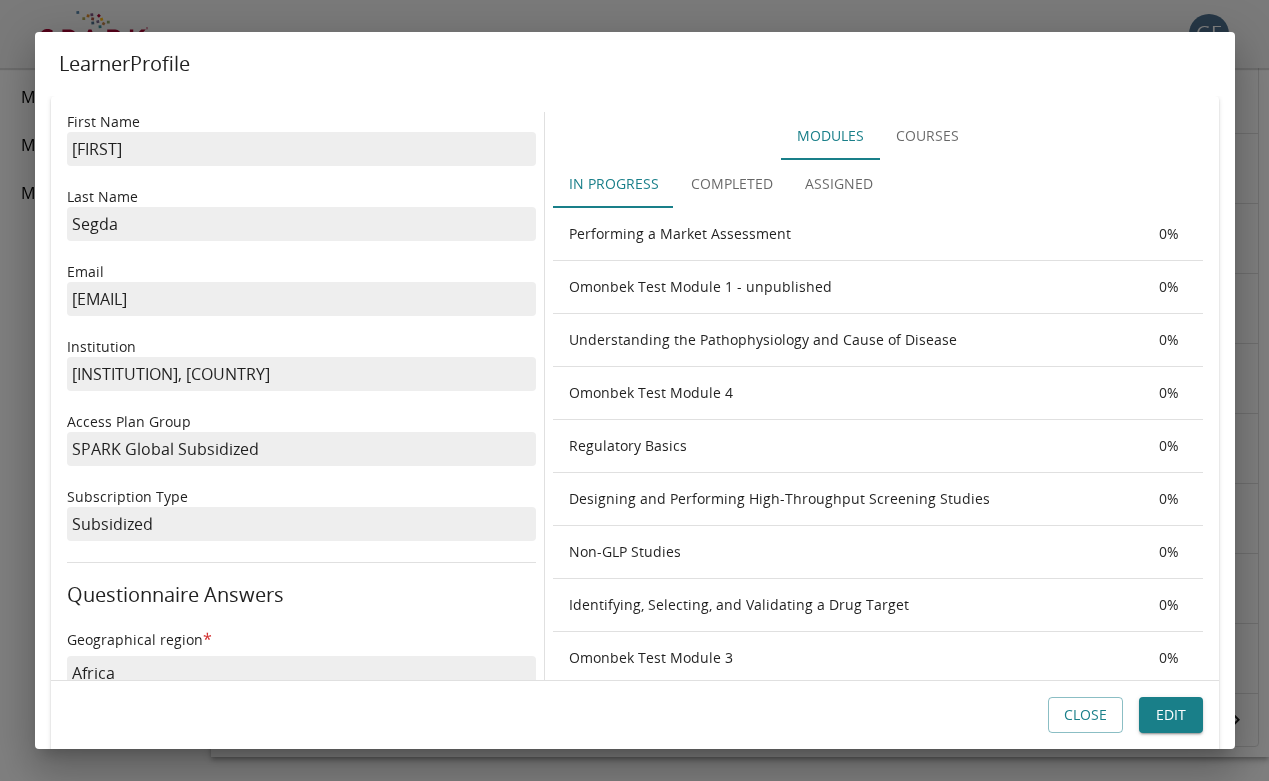 click on "Completed" at bounding box center (732, 184) 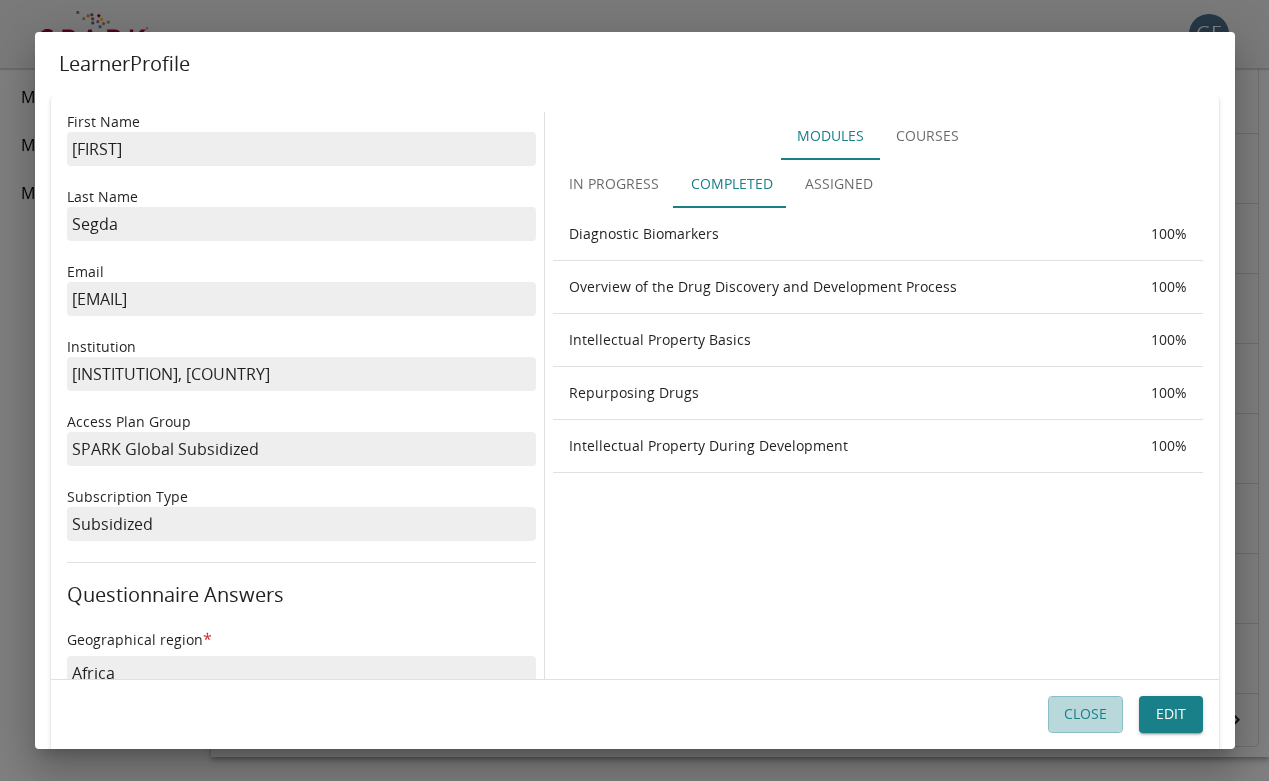 click on "Close" at bounding box center [1085, 715] 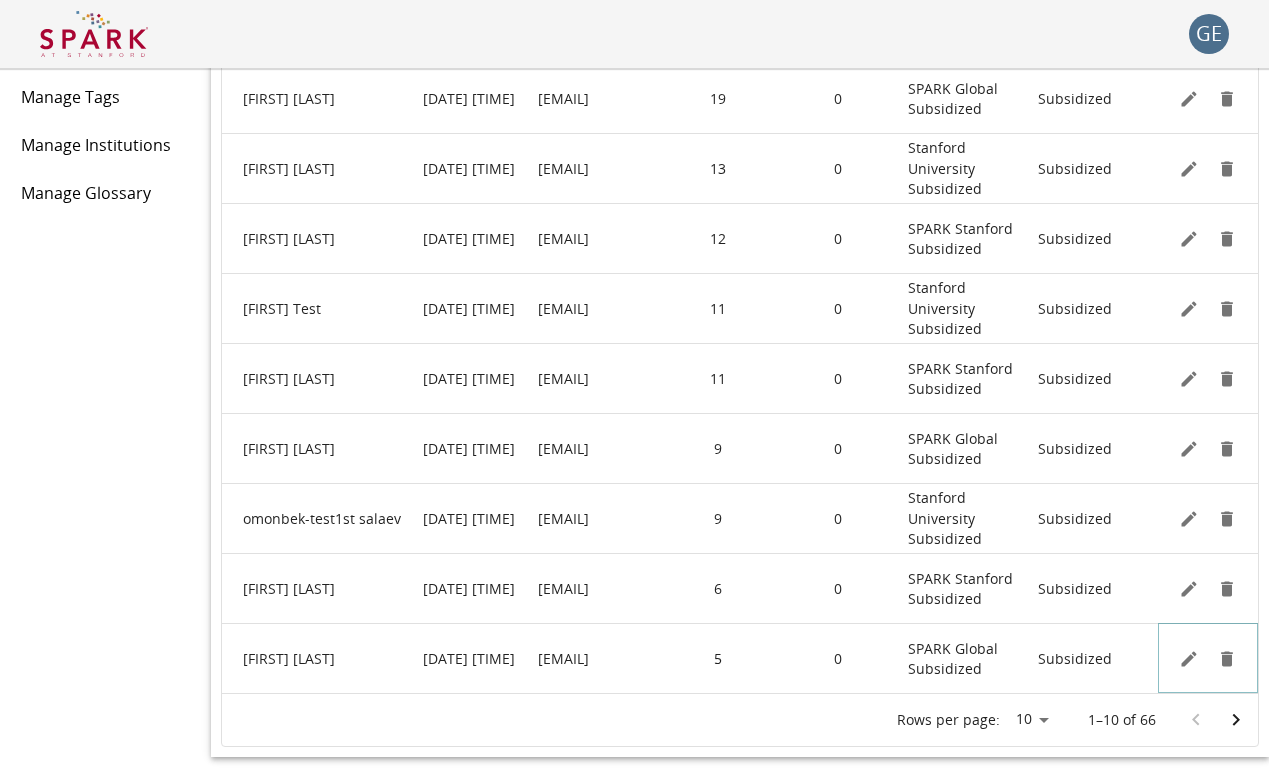 scroll, scrollTop: 339, scrollLeft: 0, axis: vertical 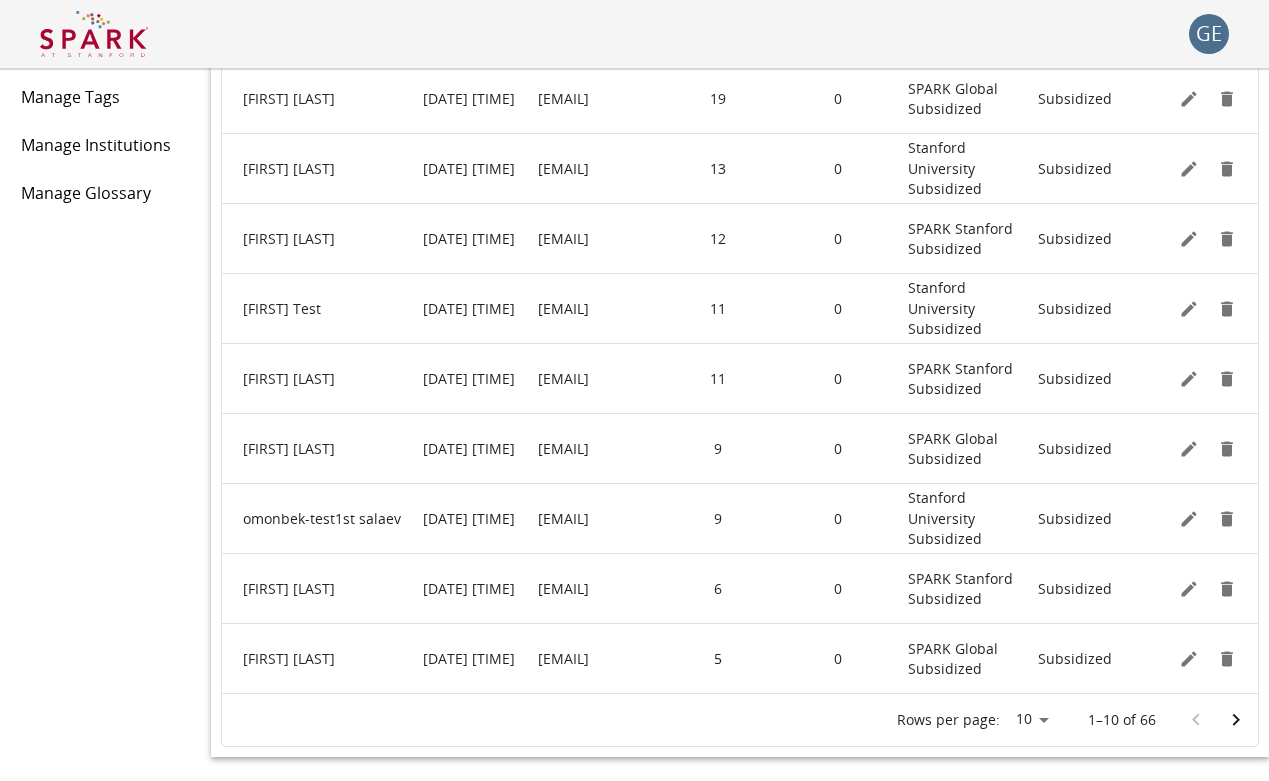 click 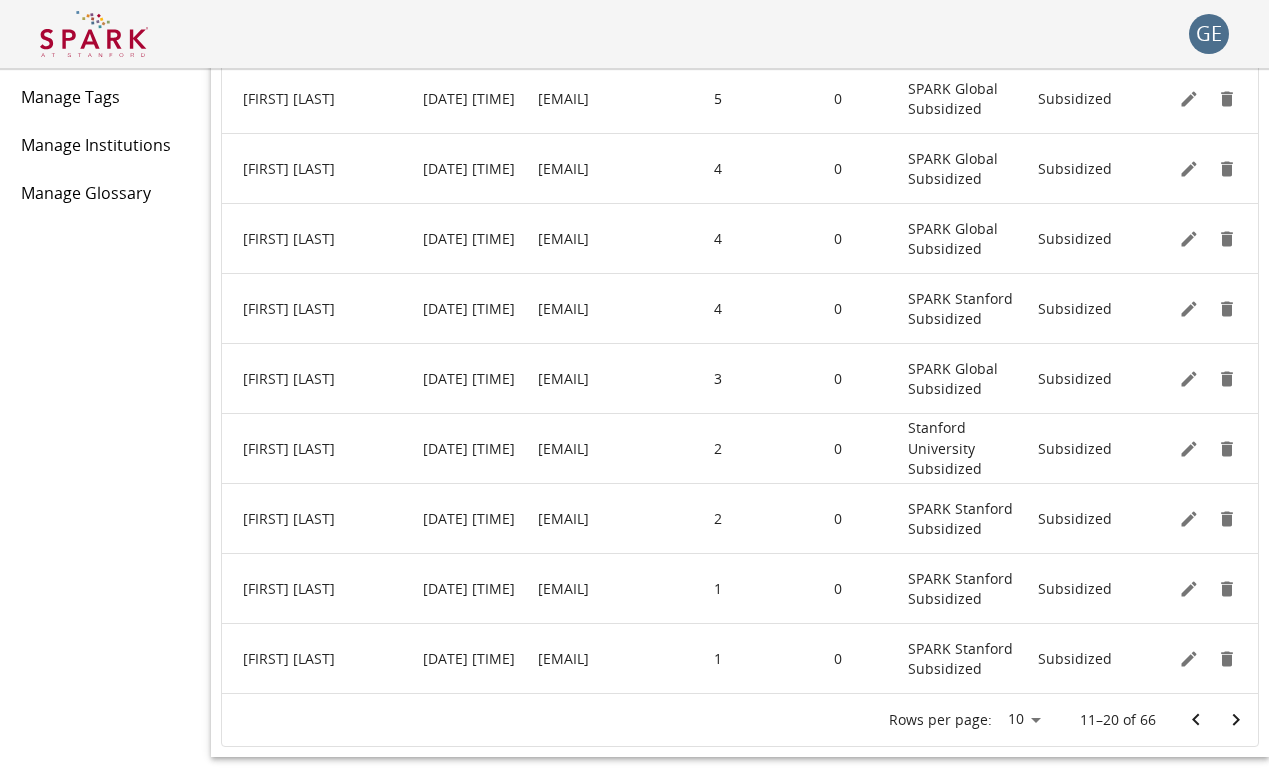 scroll, scrollTop: 339, scrollLeft: 0, axis: vertical 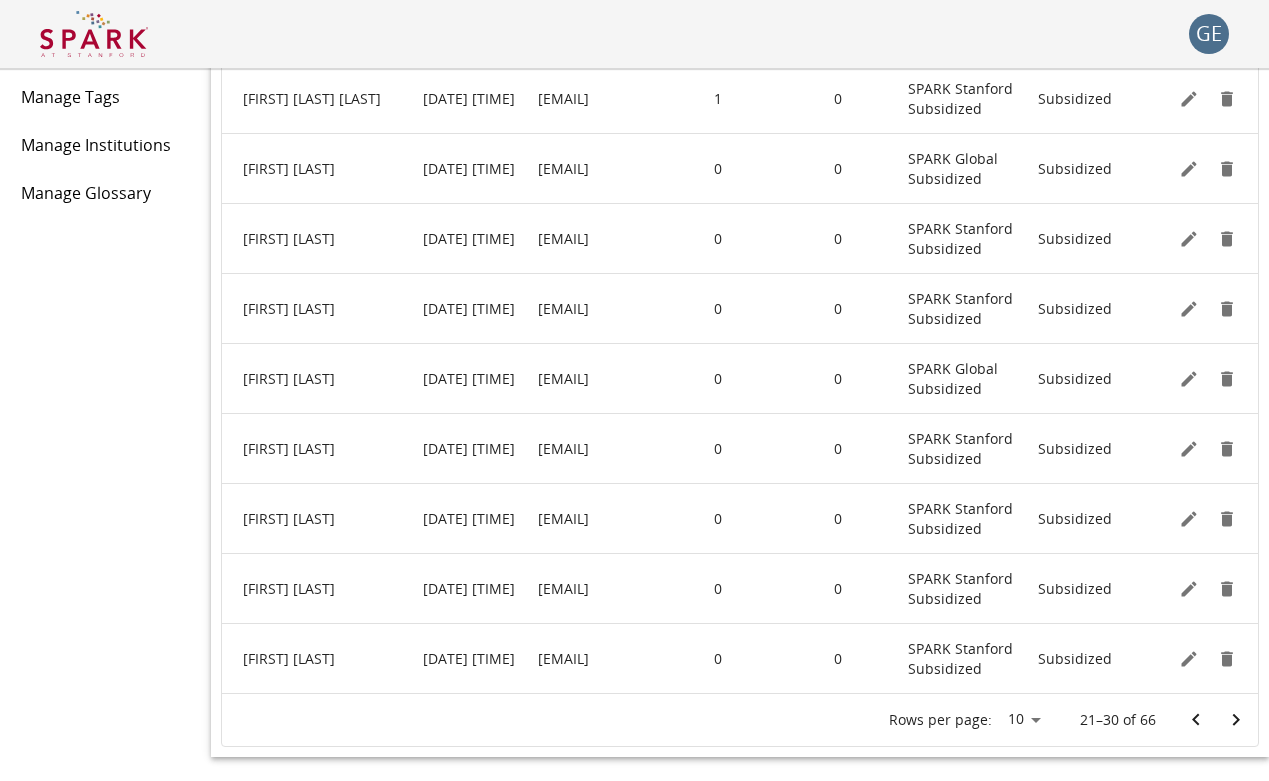 click 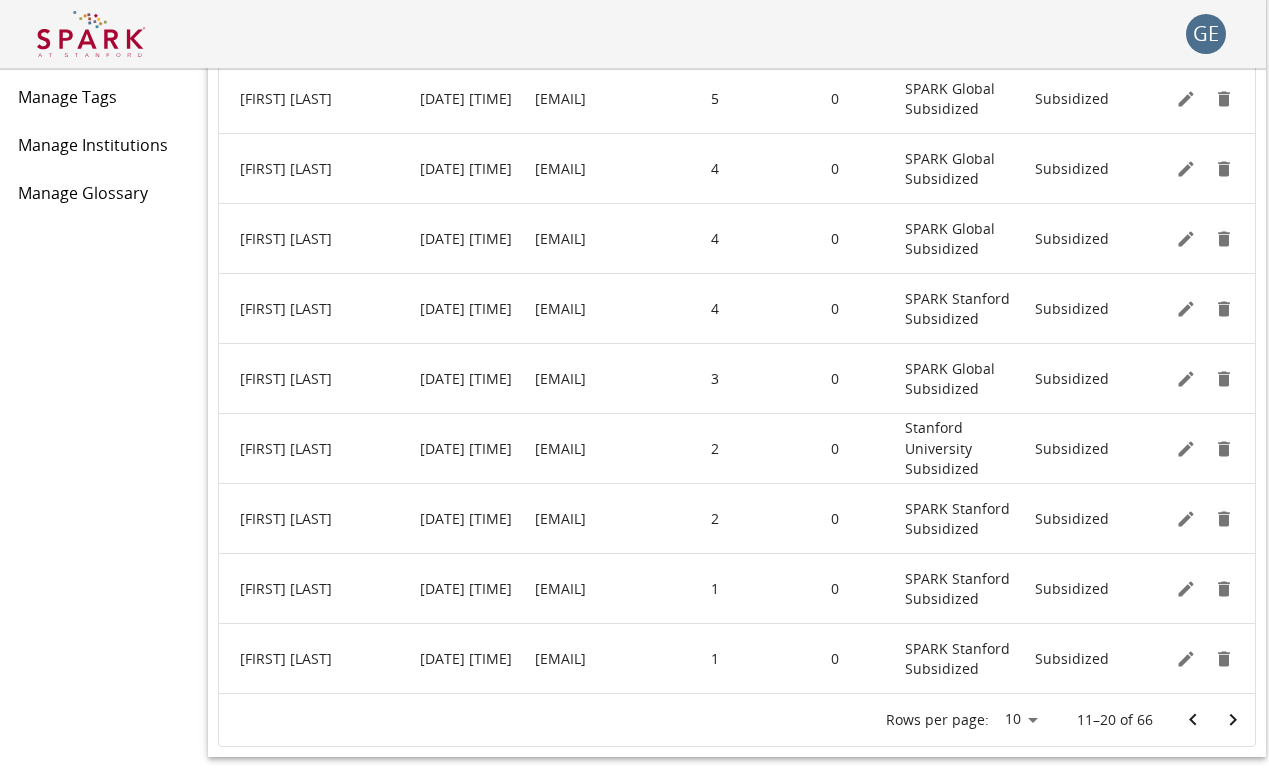 scroll, scrollTop: 339, scrollLeft: 3, axis: both 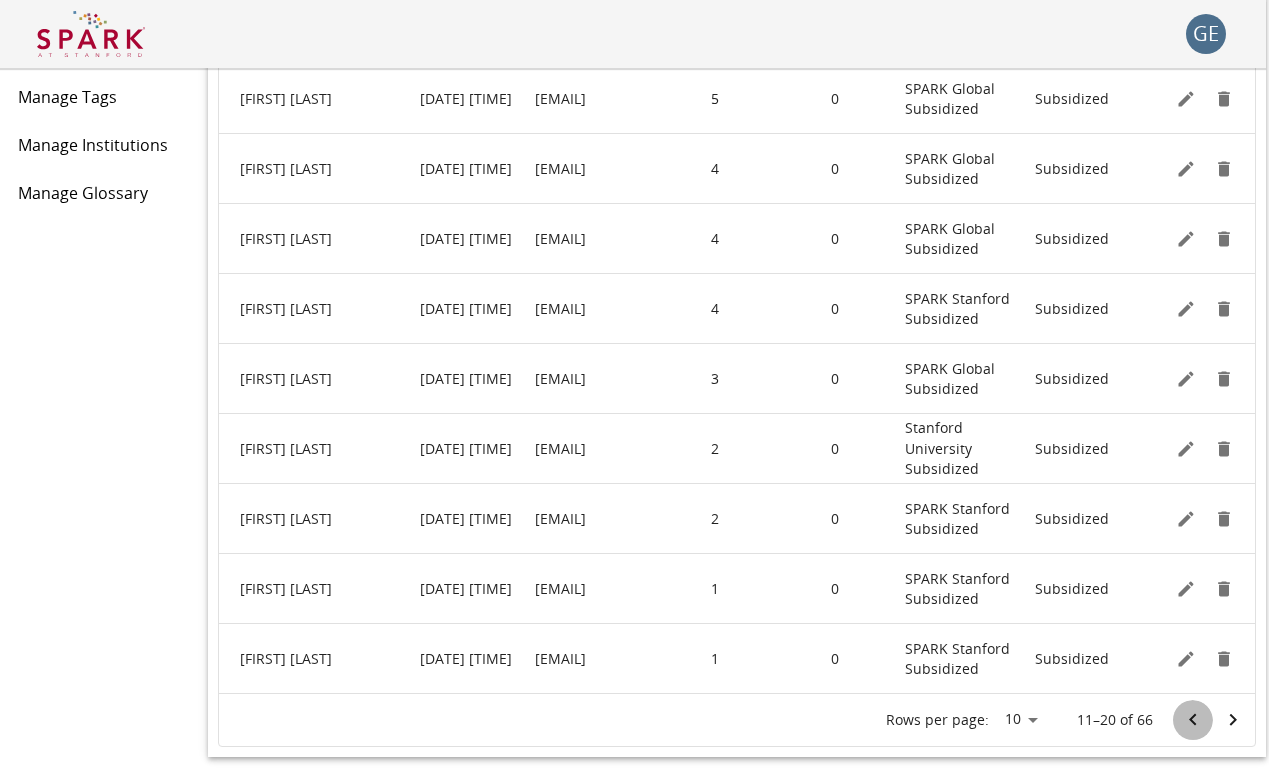 click 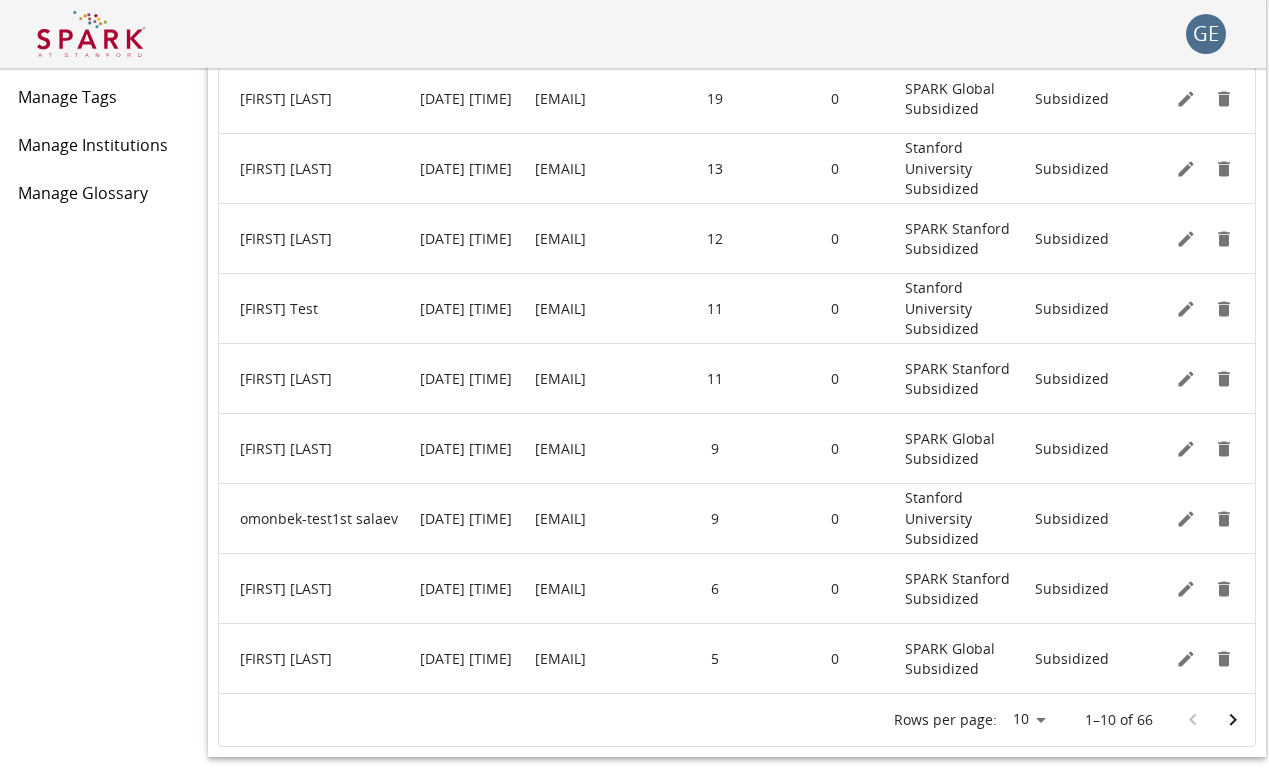scroll, scrollTop: 339, scrollLeft: 3, axis: both 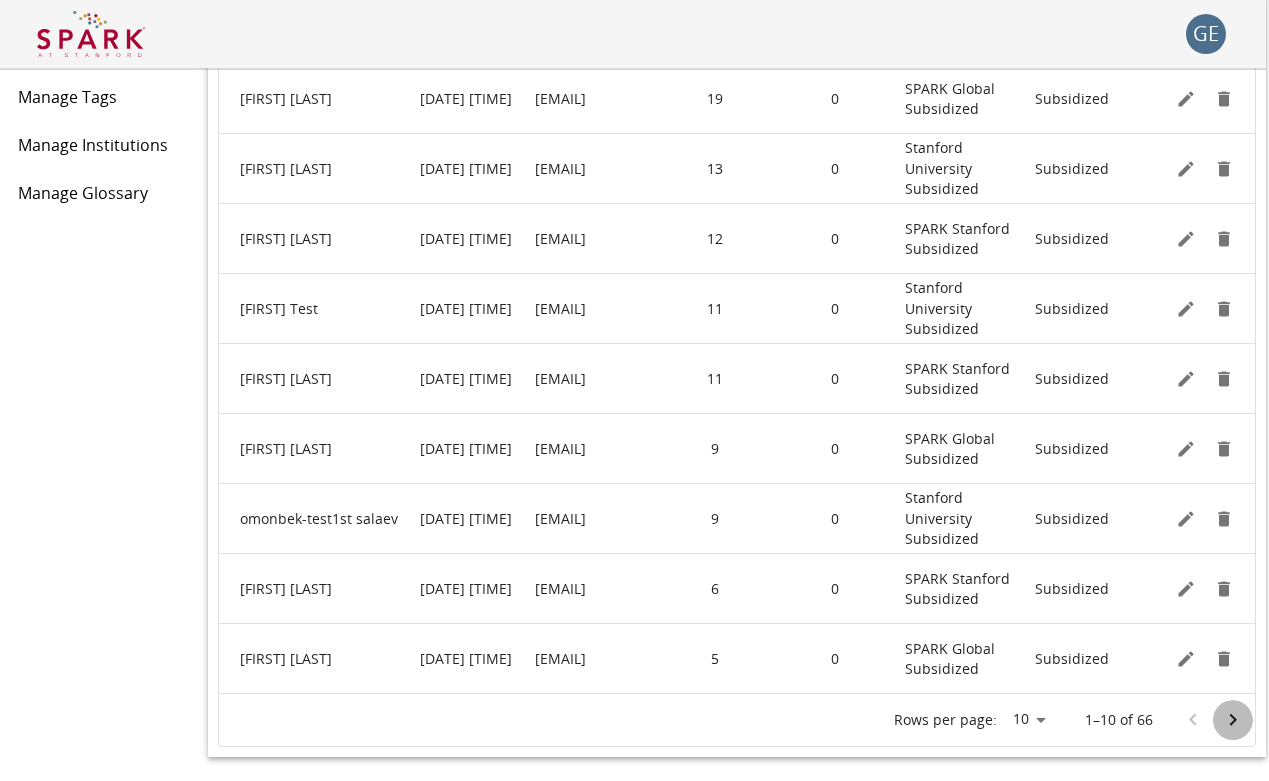 click 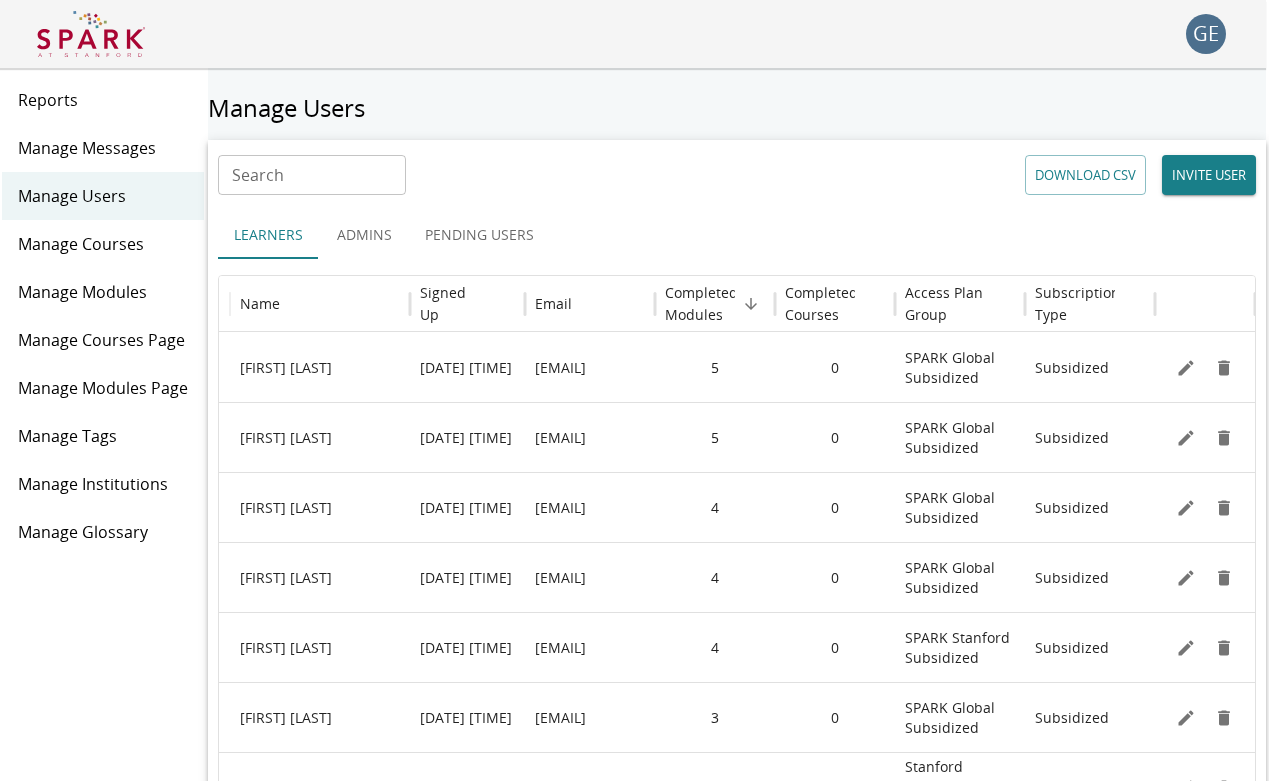 scroll, scrollTop: 0, scrollLeft: 3, axis: horizontal 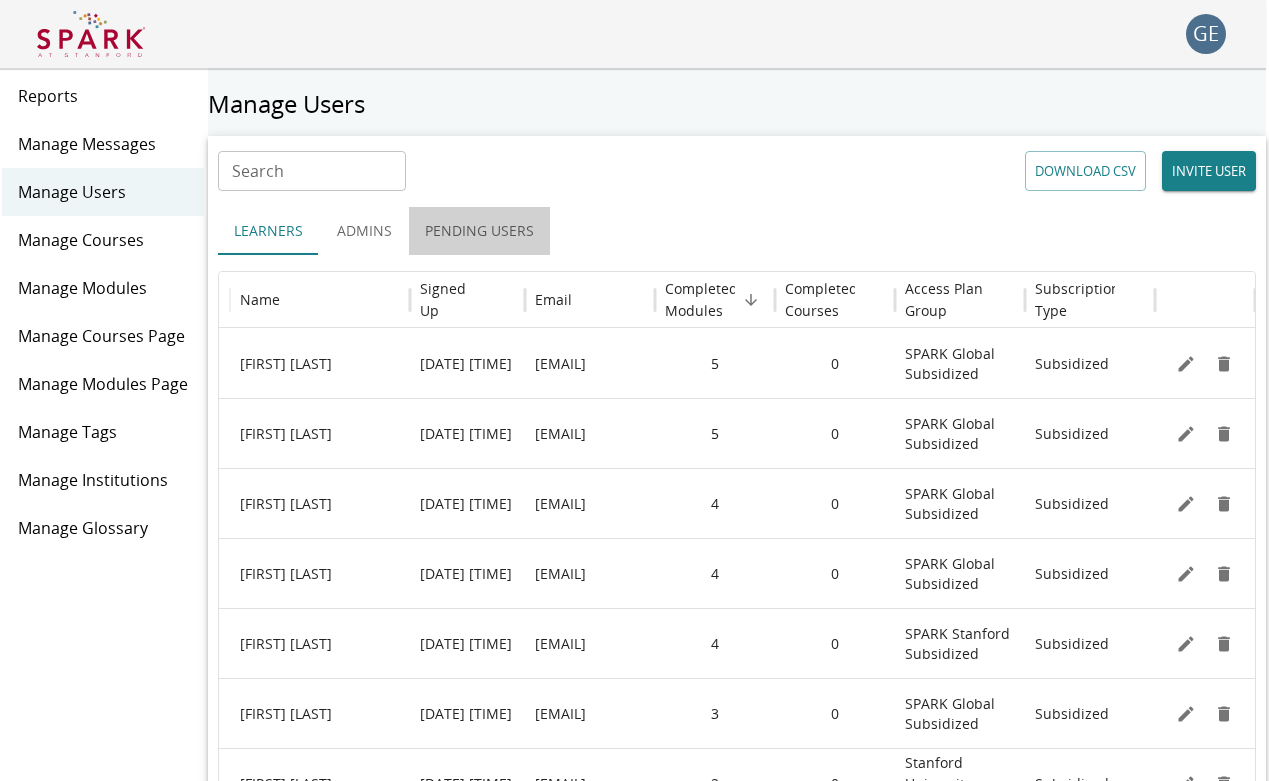 click on "Pending Users" at bounding box center [479, 231] 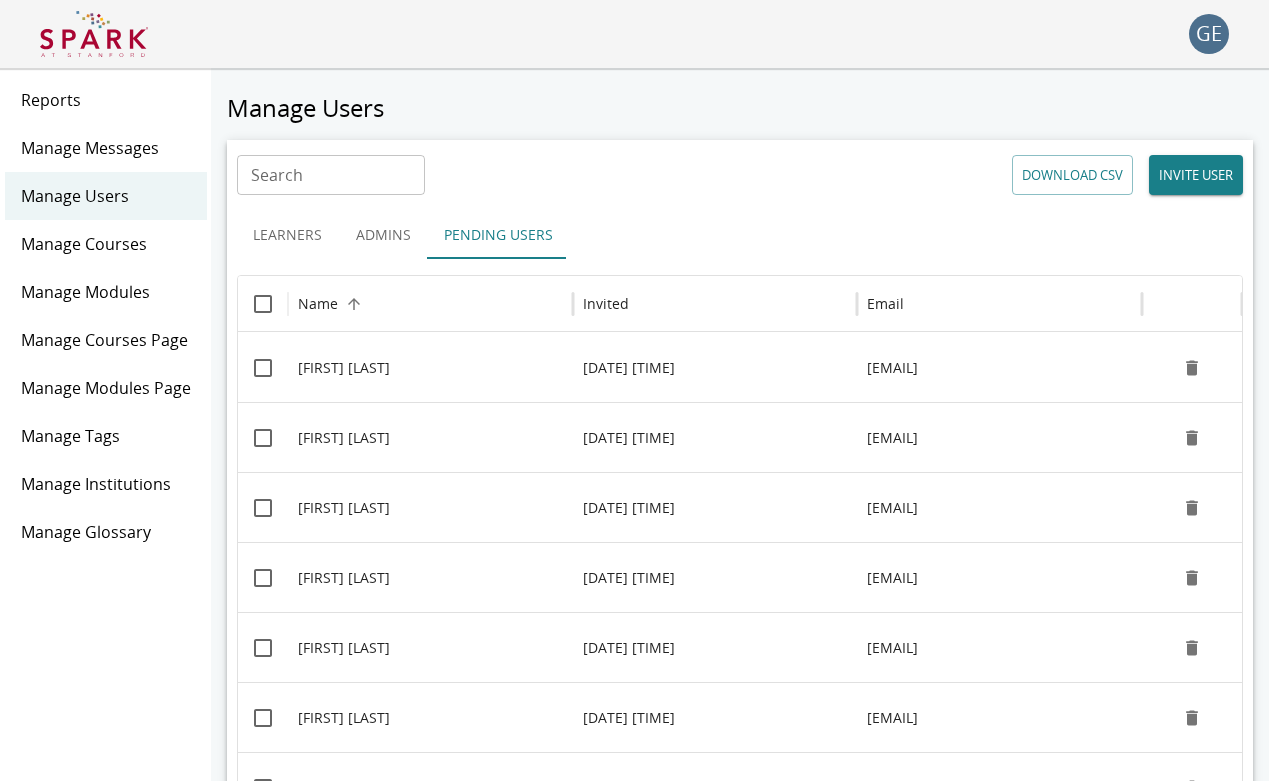 scroll, scrollTop: 0, scrollLeft: 0, axis: both 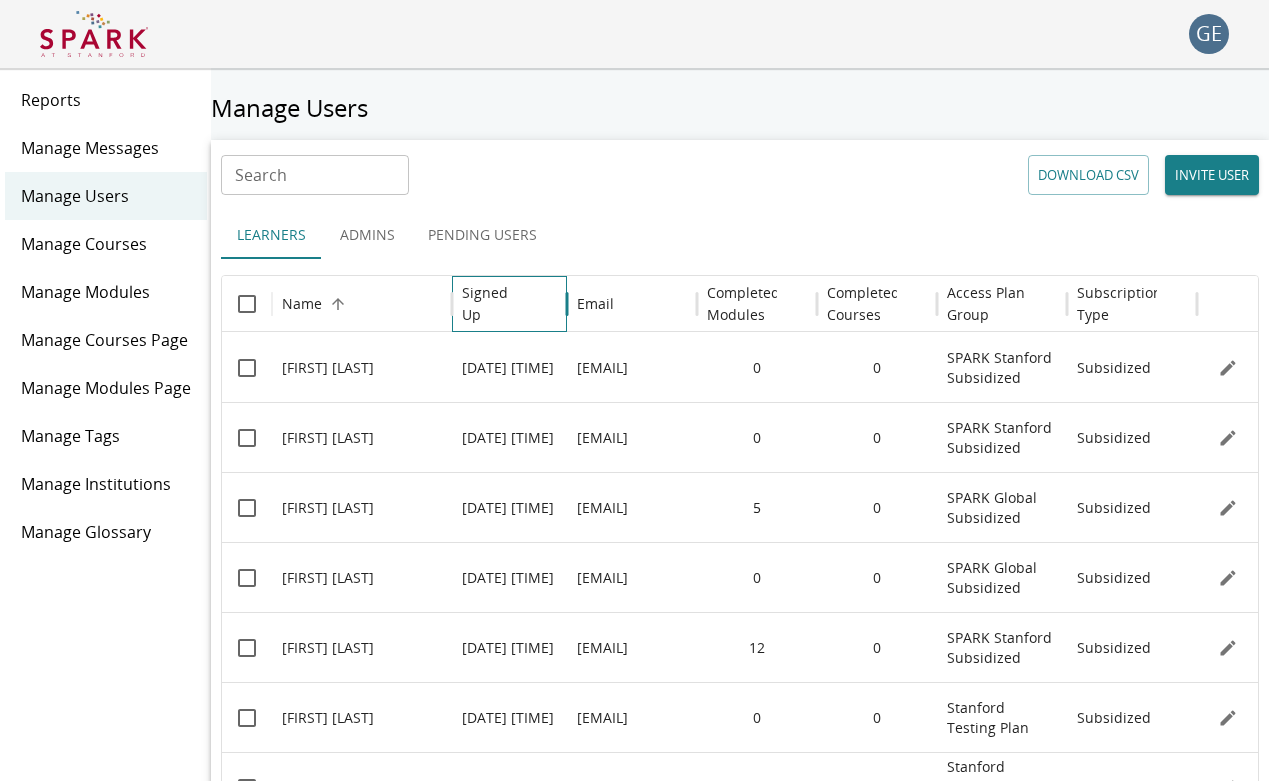 click on "Signed Up" at bounding box center [494, 304] 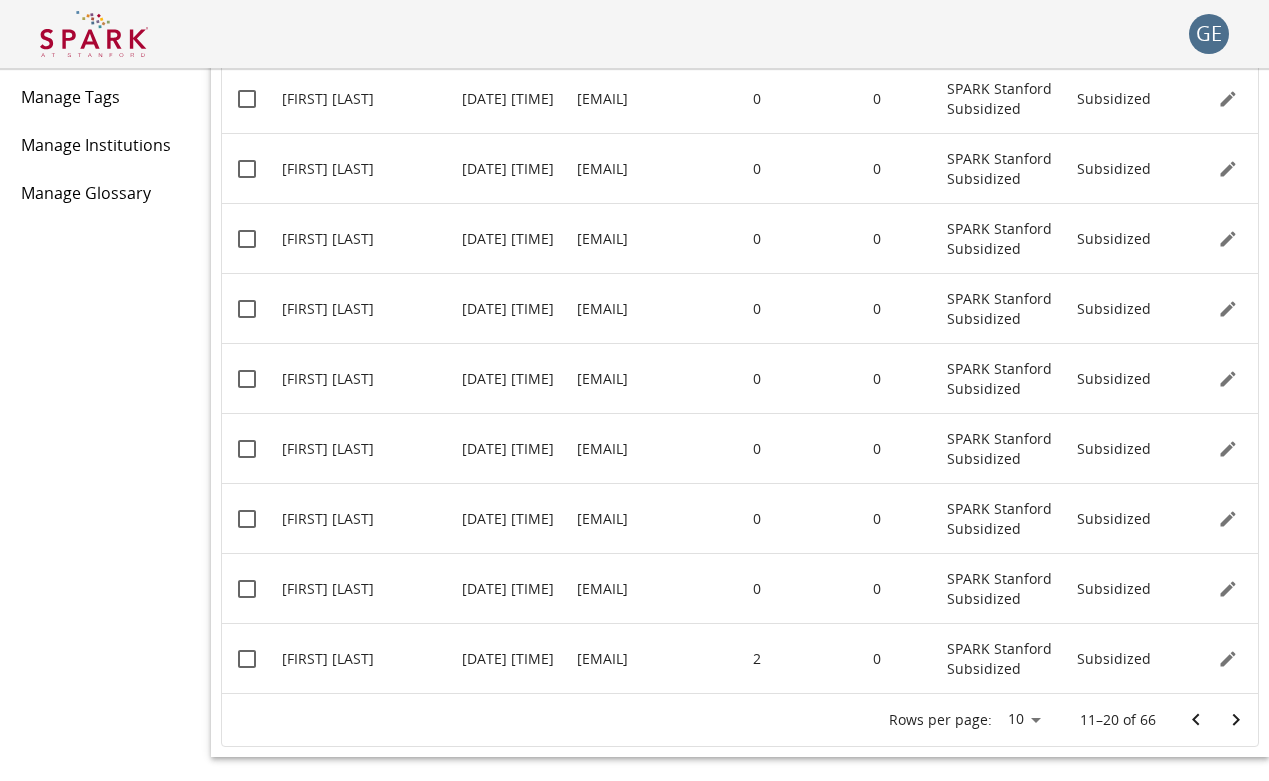 scroll, scrollTop: 339, scrollLeft: 0, axis: vertical 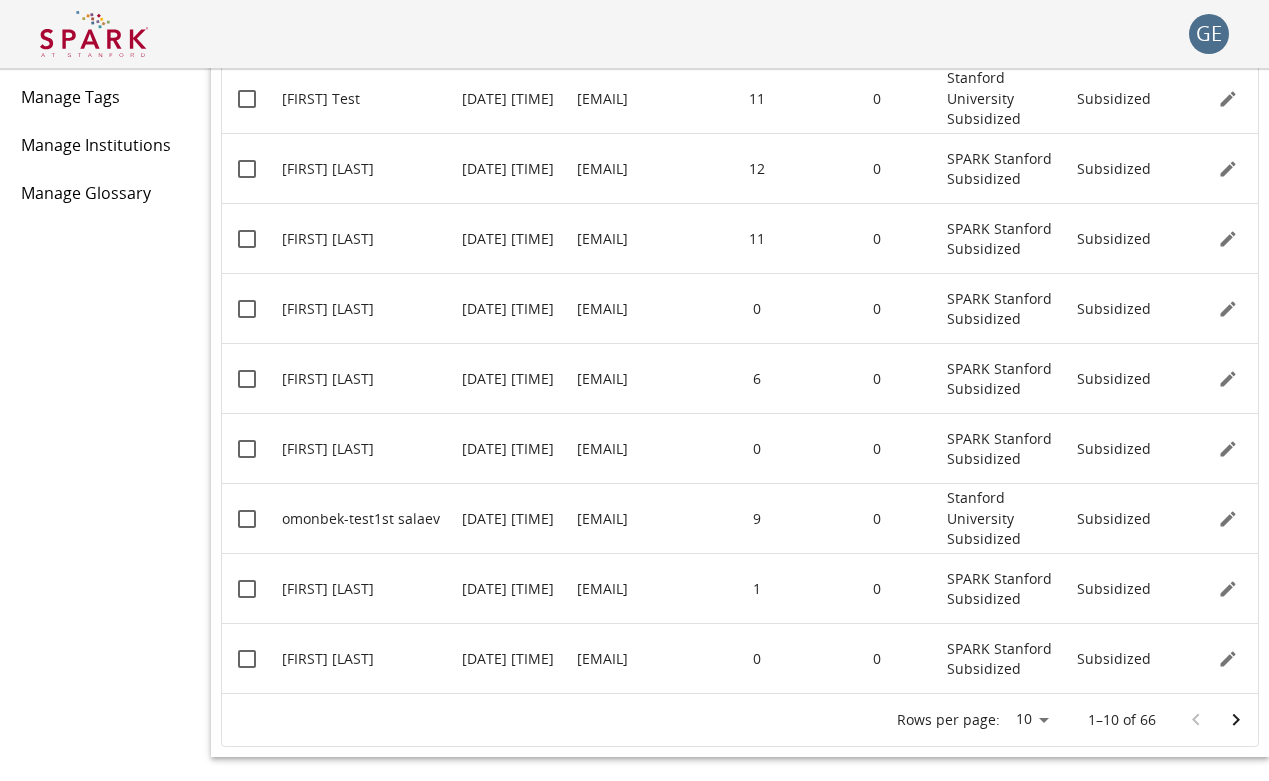 click at bounding box center [1216, 720] 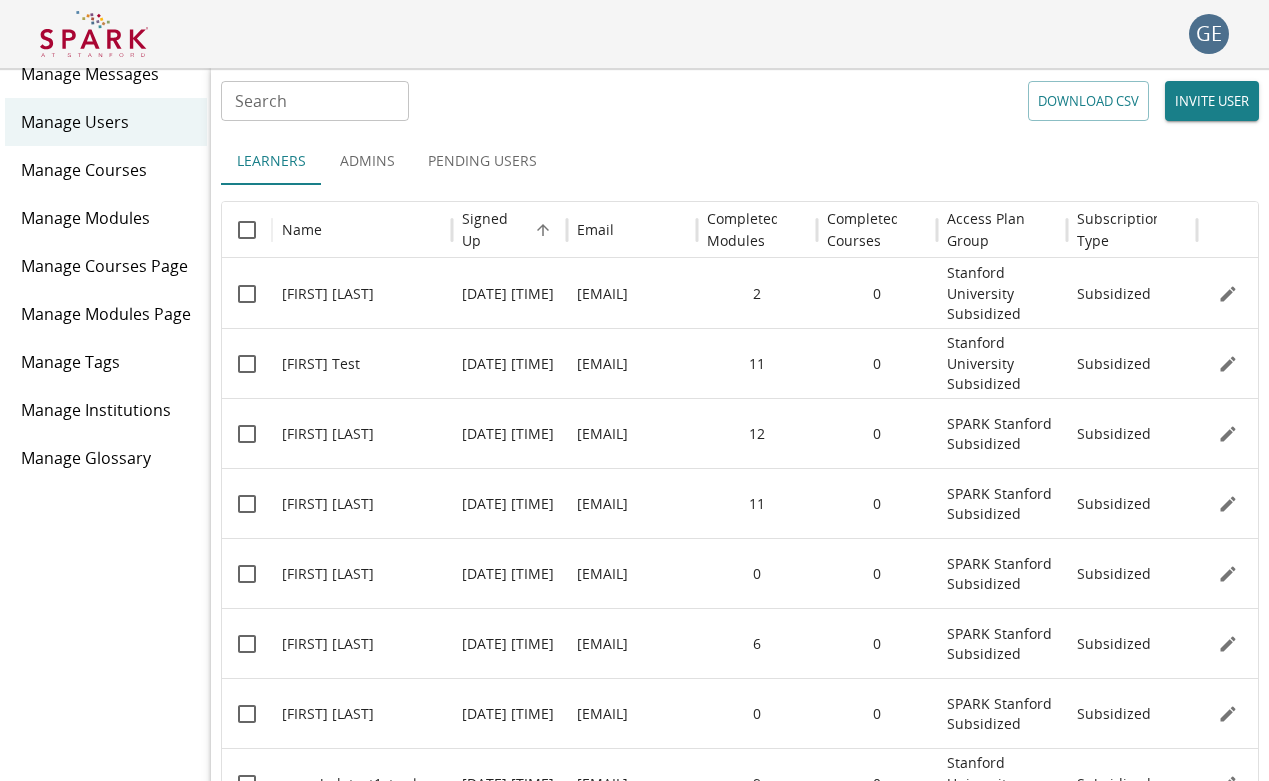 scroll, scrollTop: 57, scrollLeft: 0, axis: vertical 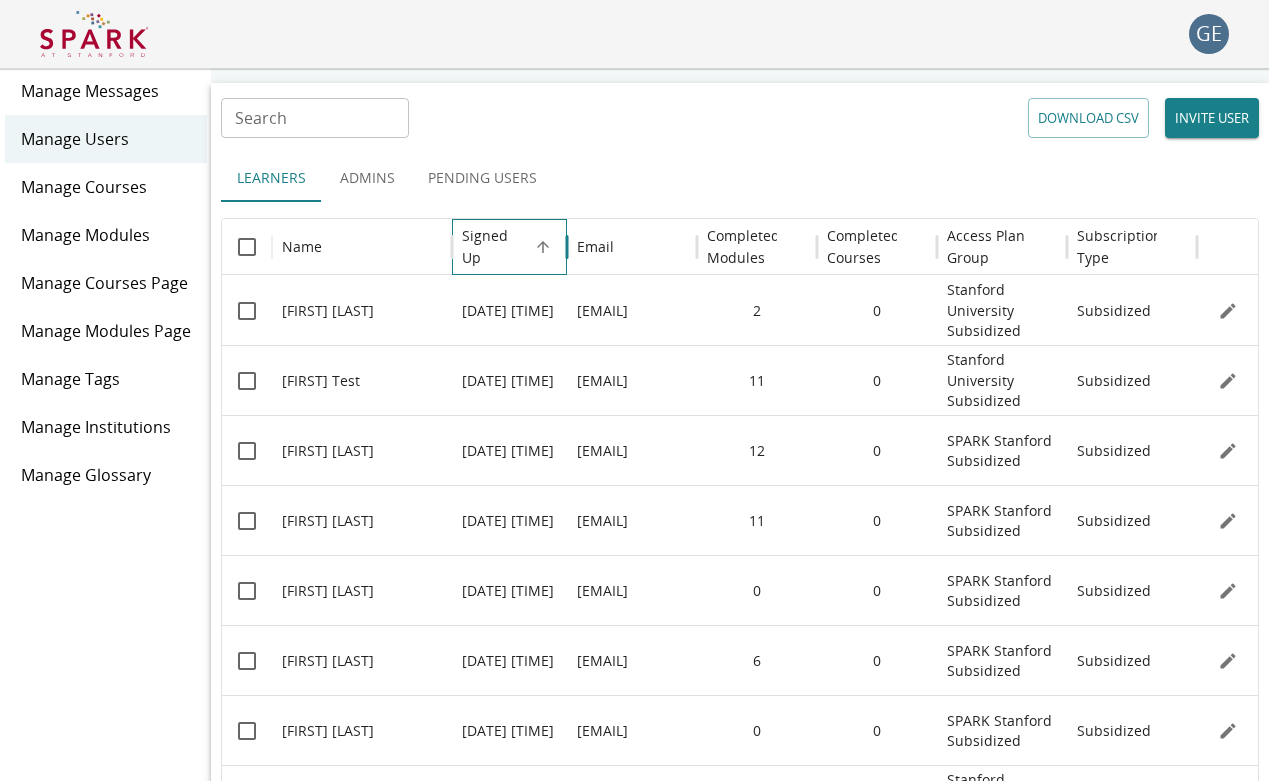 click on "Signed Up" at bounding box center (494, 247) 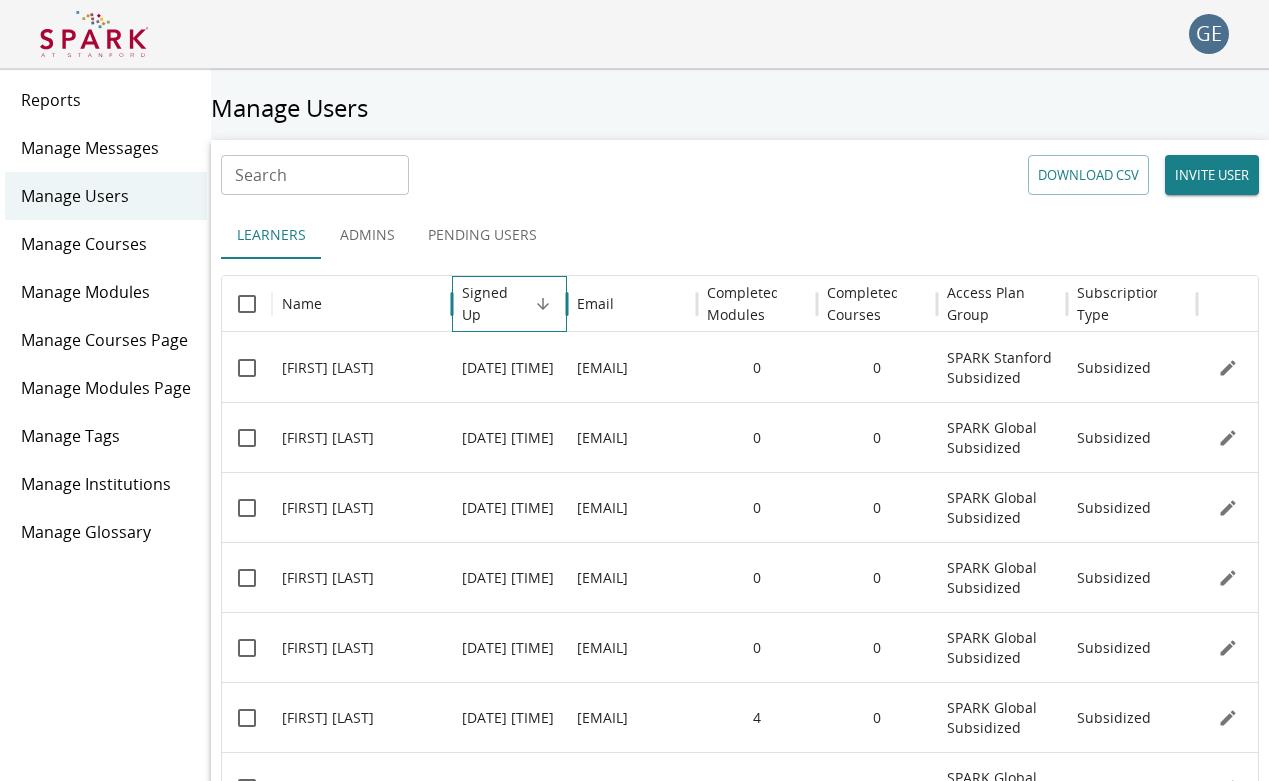 scroll, scrollTop: 0, scrollLeft: 0, axis: both 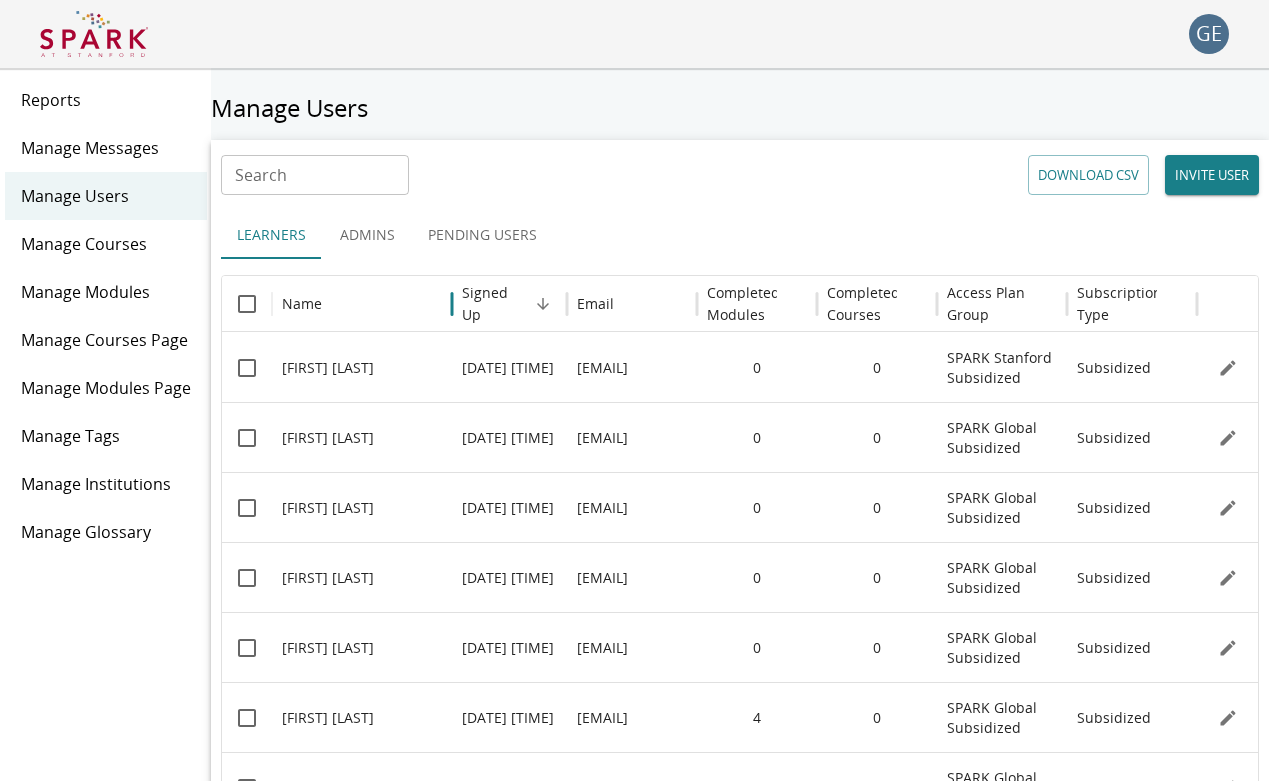 click on "Search" at bounding box center [315, 175] 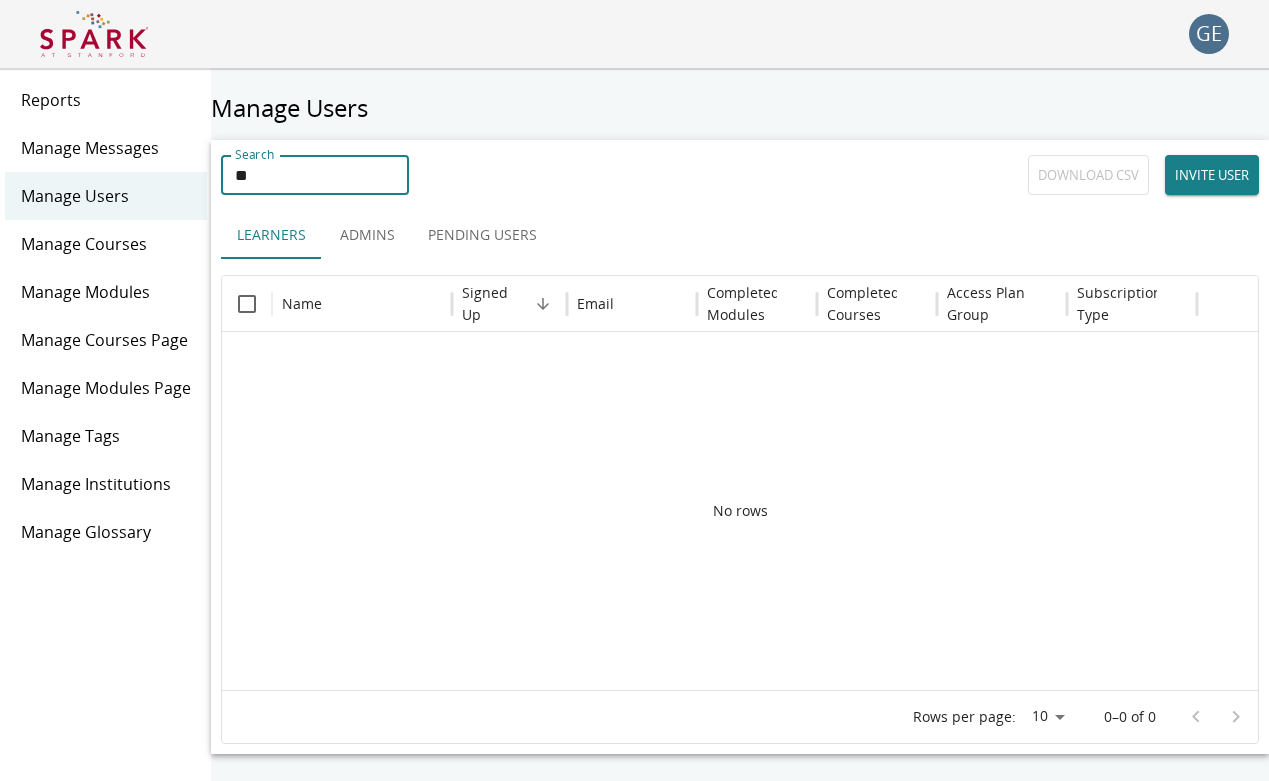 type on "*" 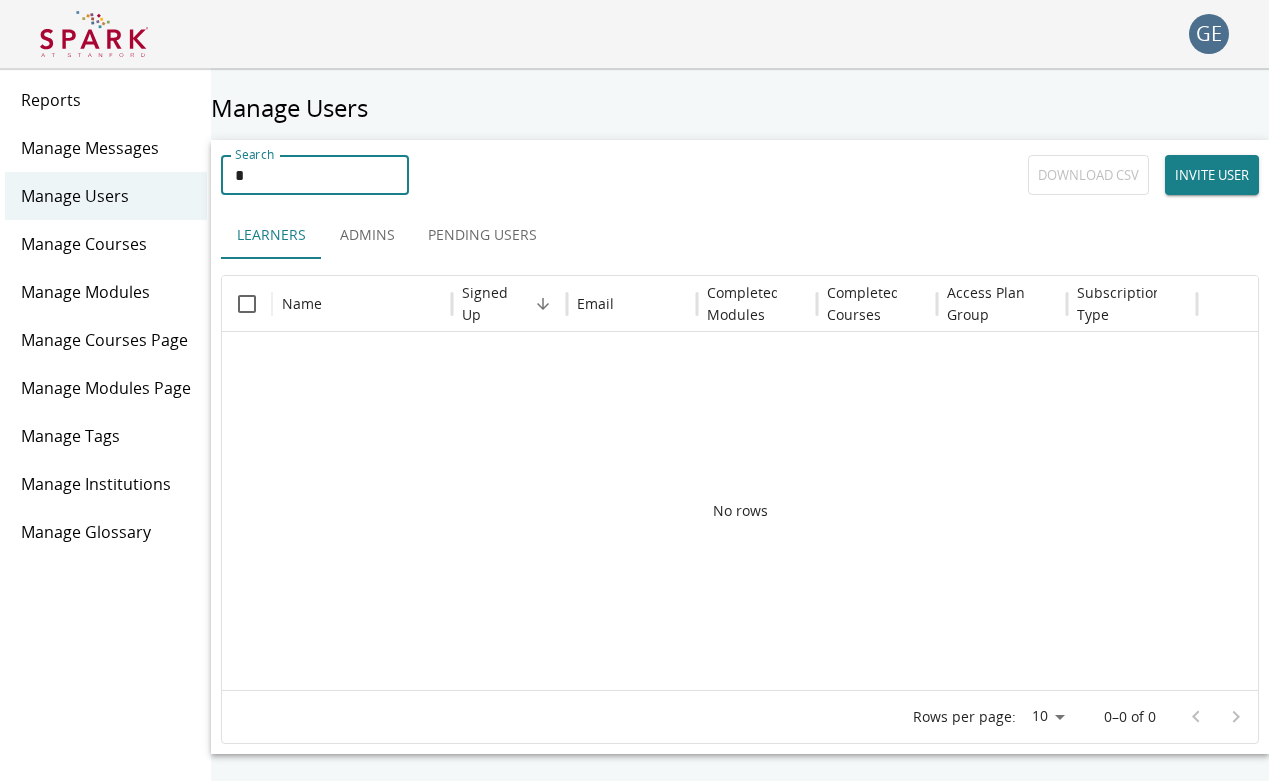 type 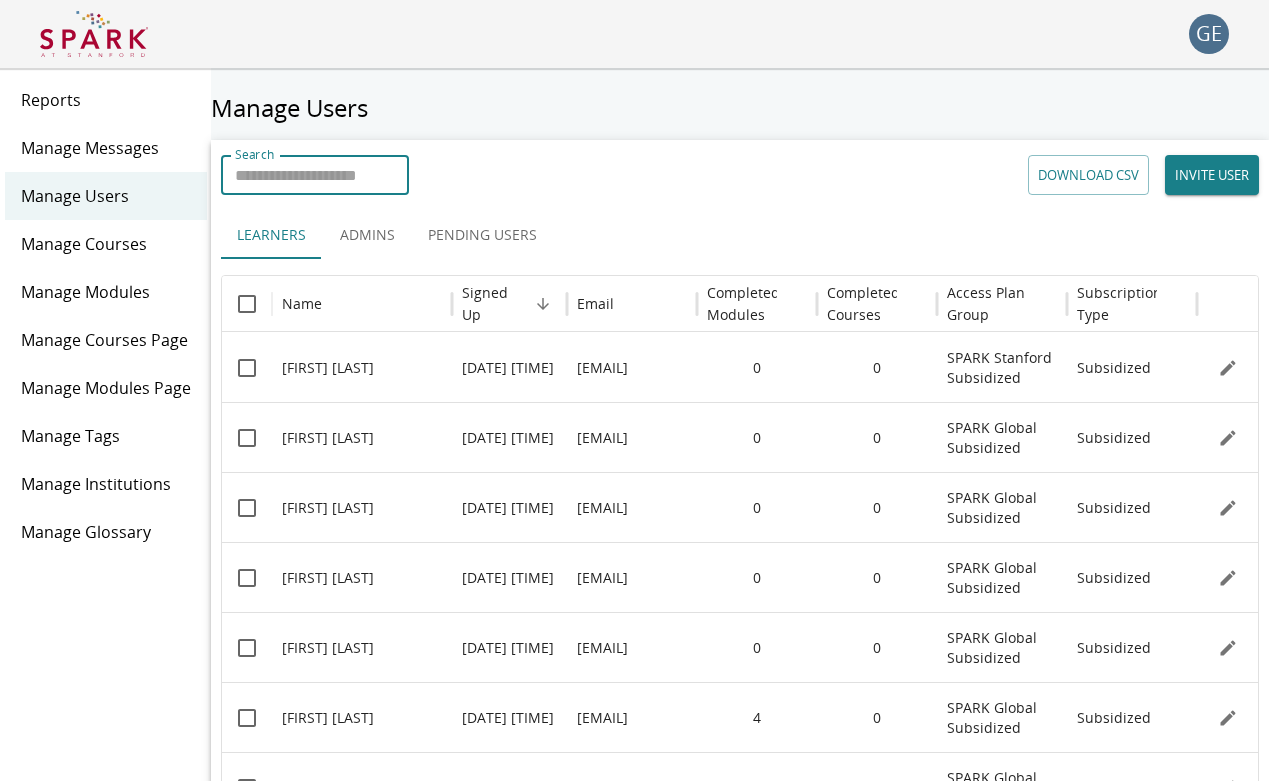 scroll, scrollTop: 0, scrollLeft: 0, axis: both 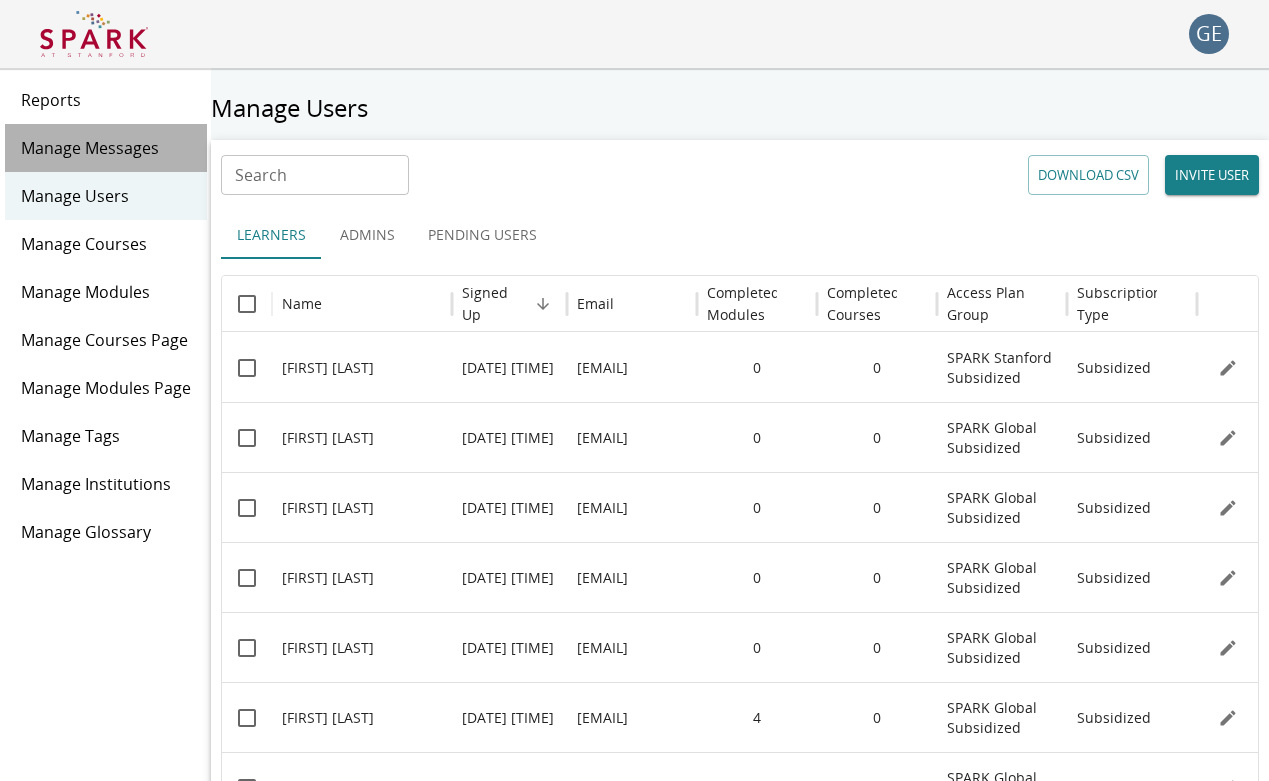 click on "Manage Messages" at bounding box center [106, 148] 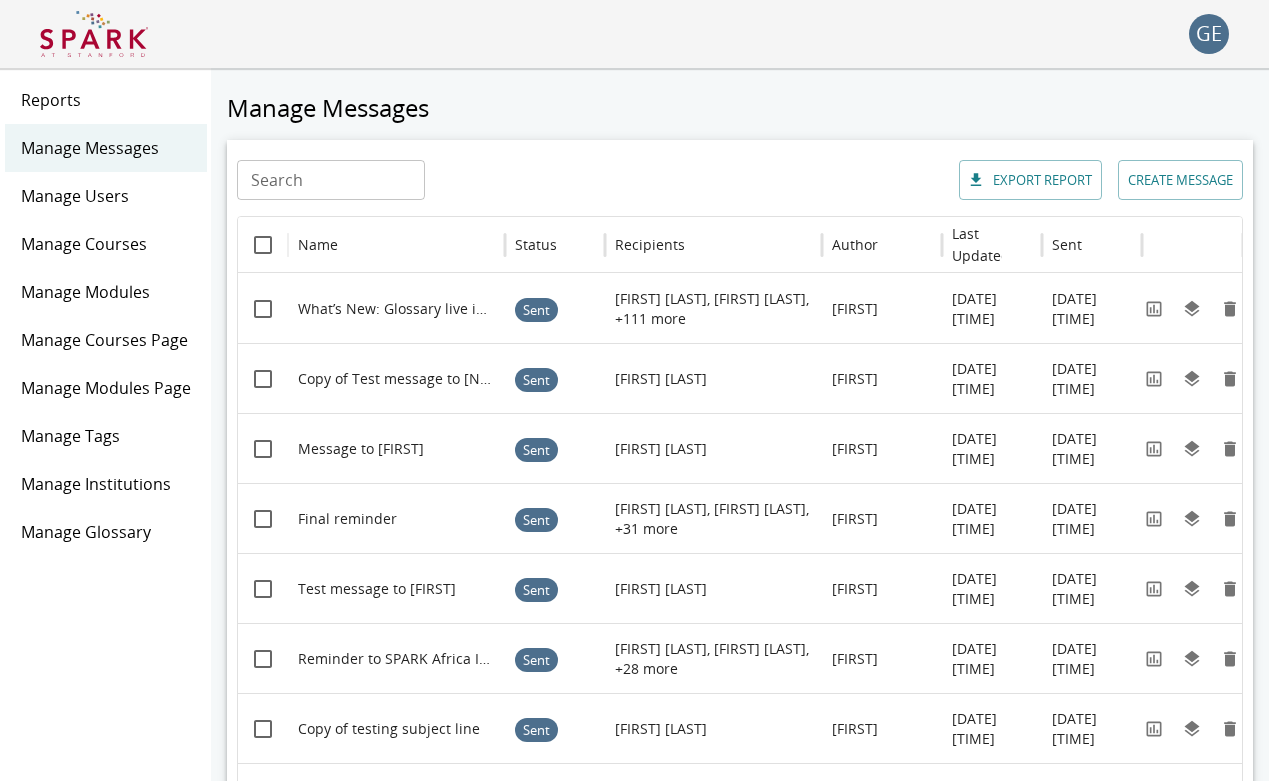 click on "Manage Users" at bounding box center [106, 196] 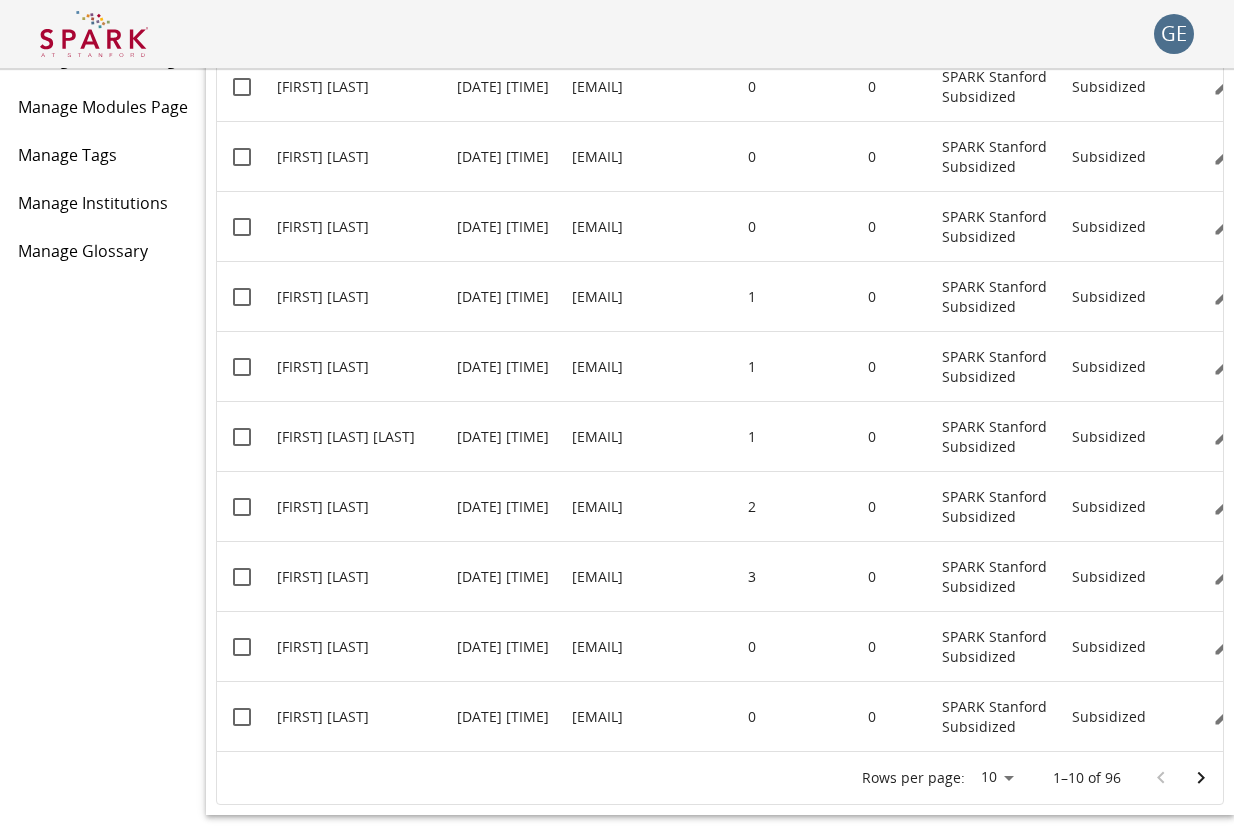 scroll, scrollTop: 281, scrollLeft: 0, axis: vertical 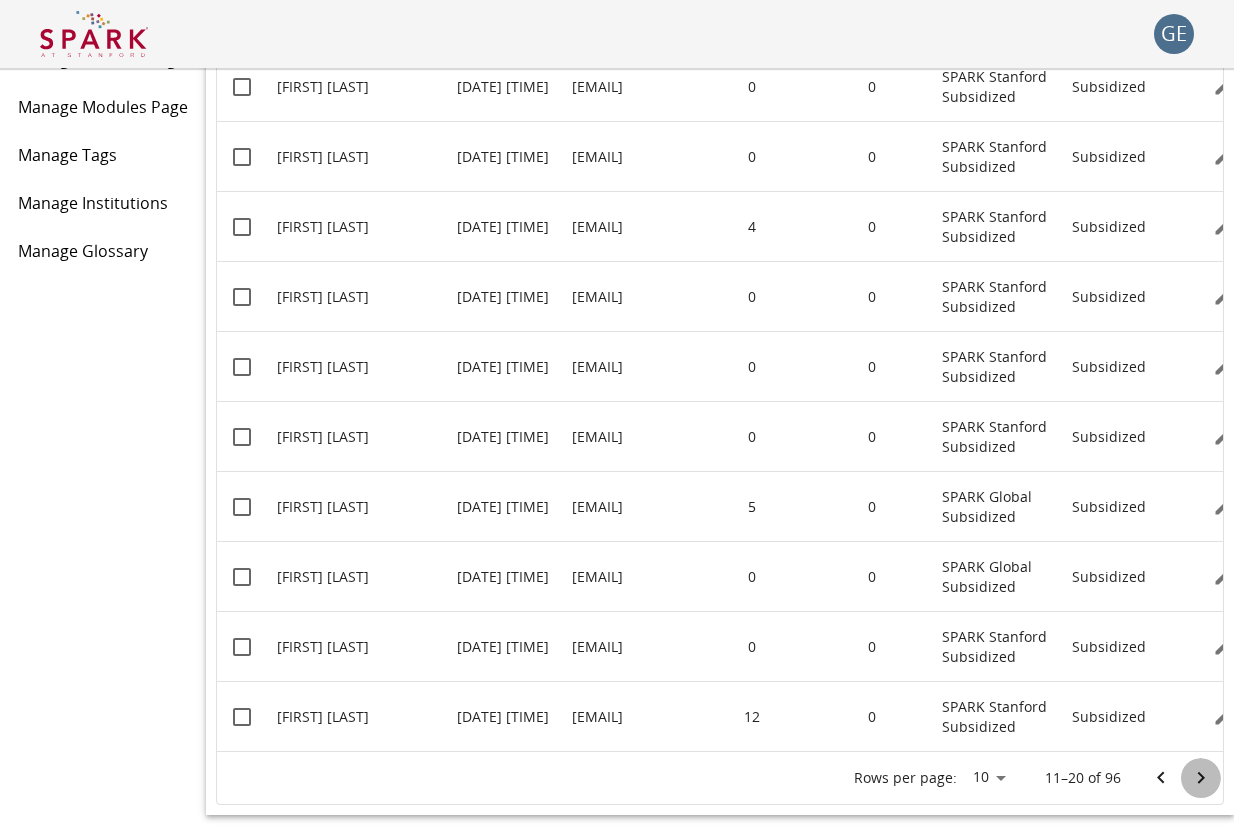 click 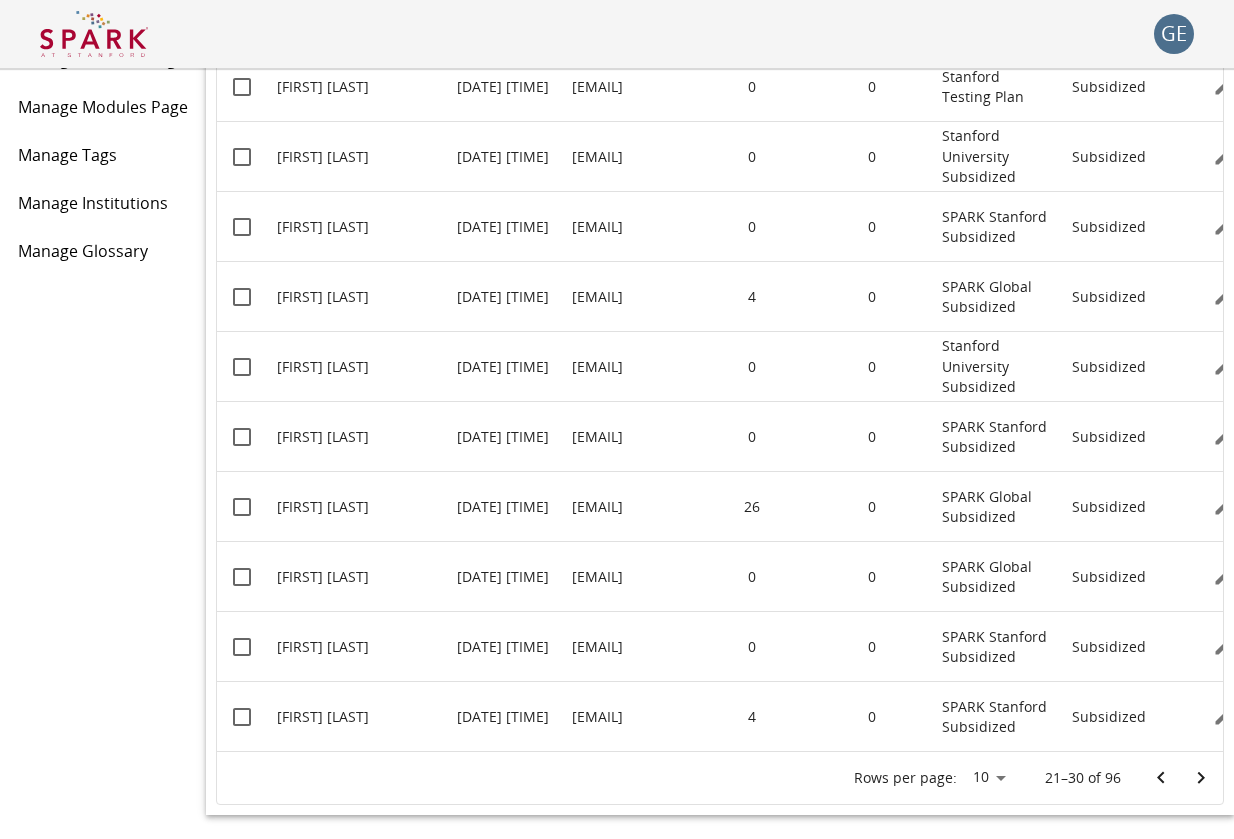 click 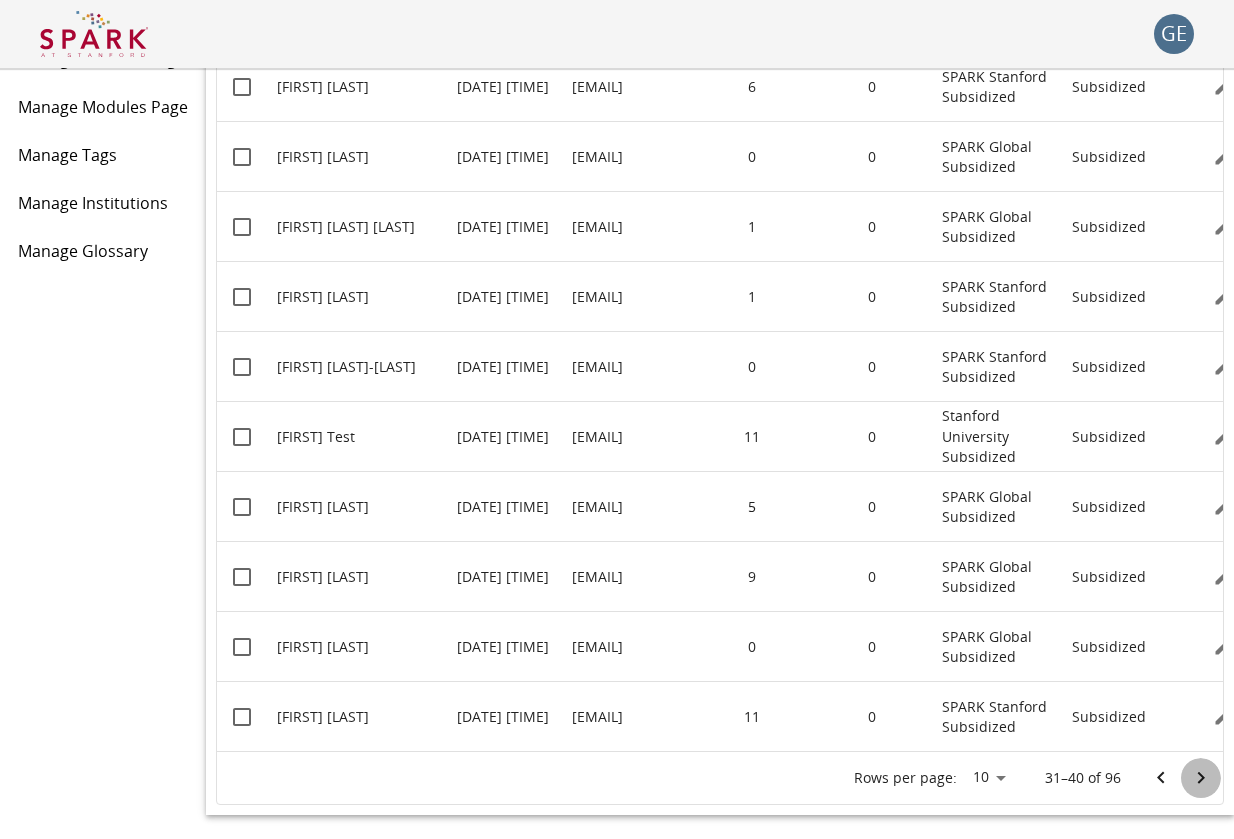 click 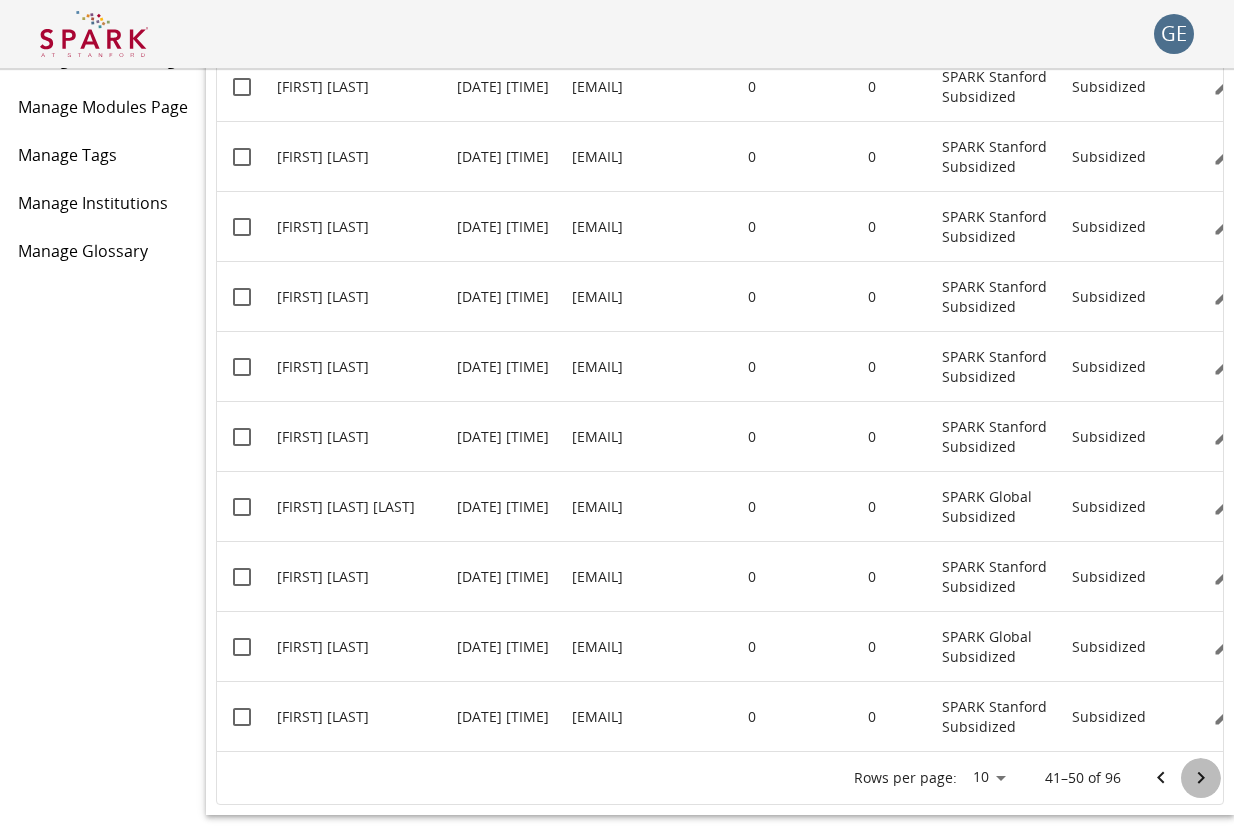 click 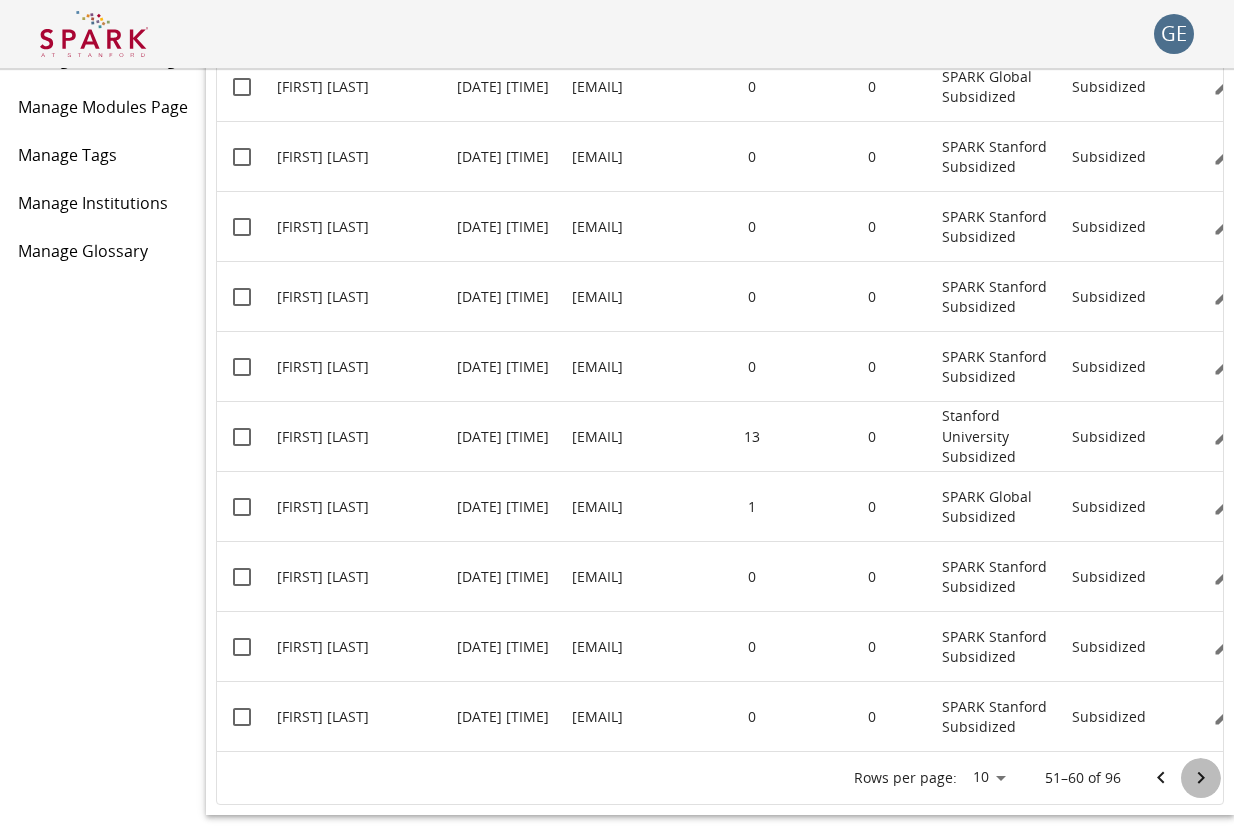 click 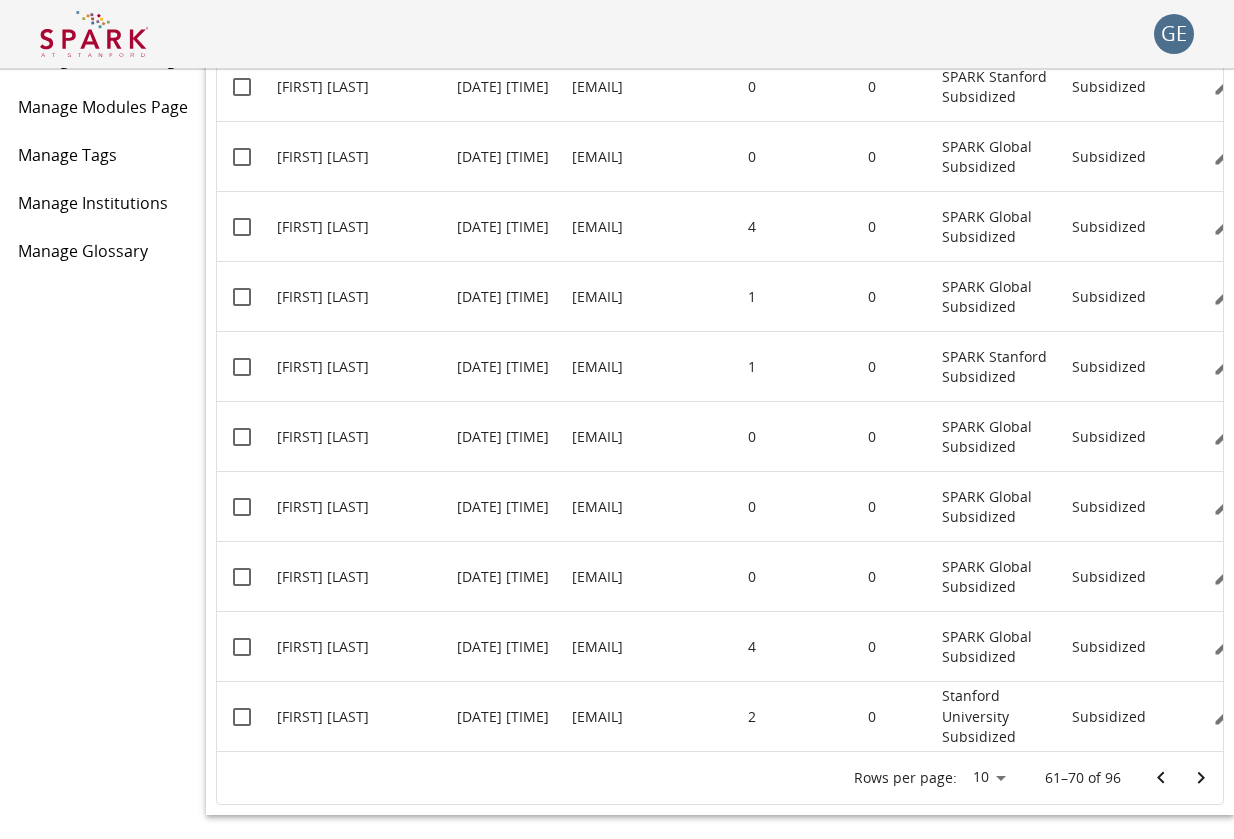 click 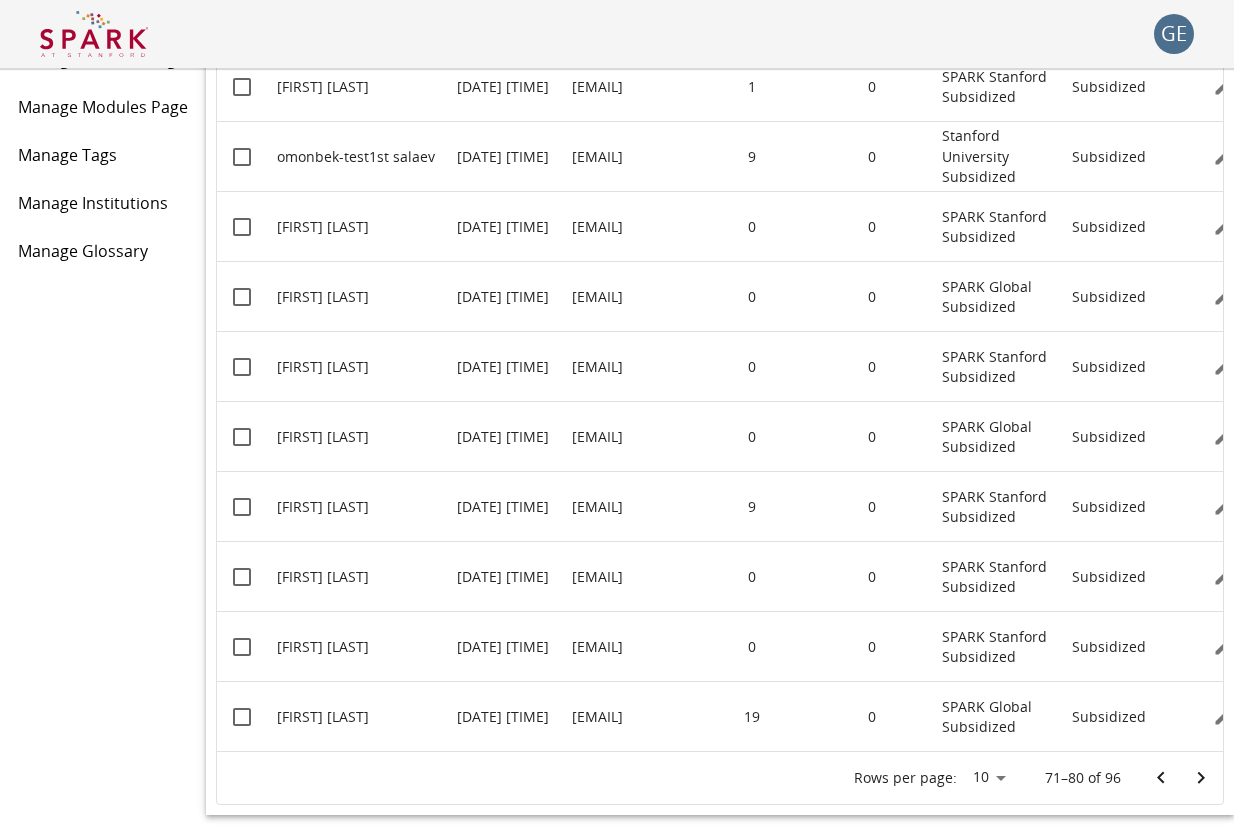 click 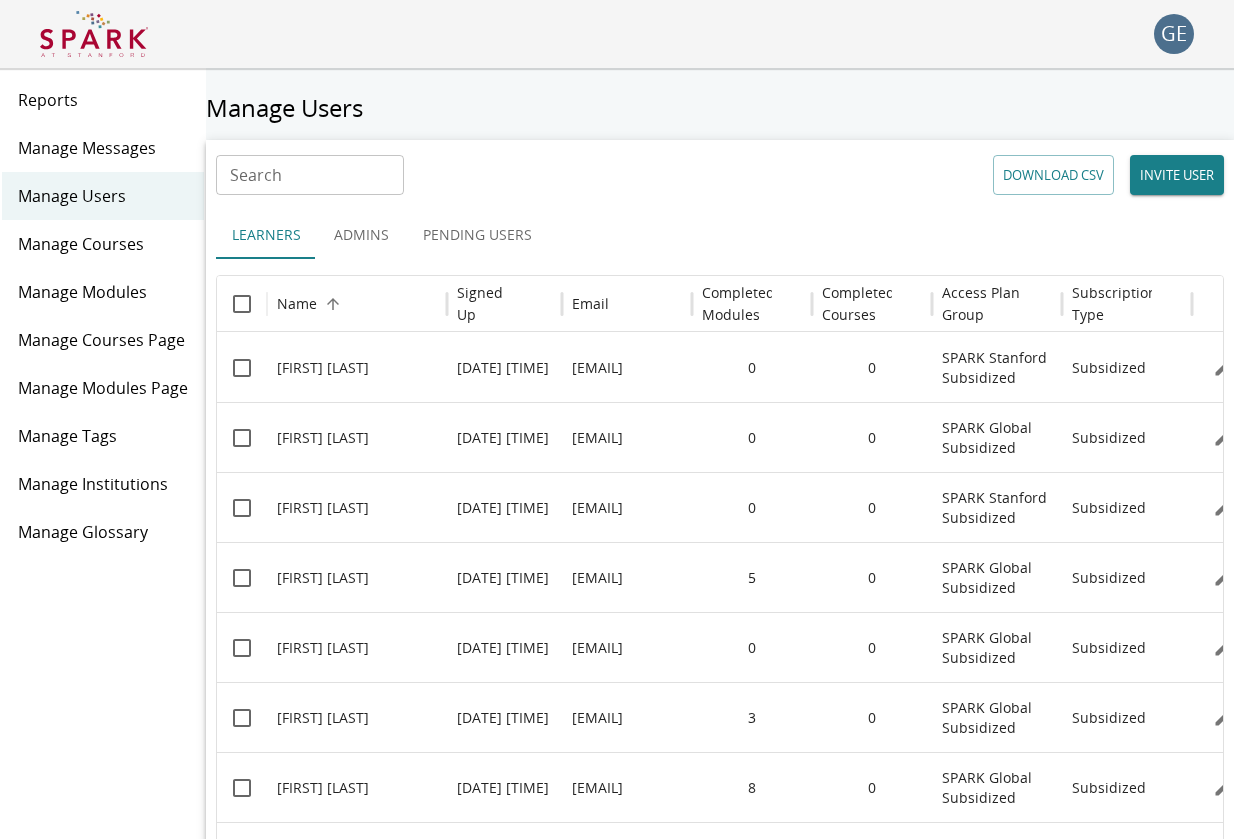 scroll, scrollTop: 0, scrollLeft: 0, axis: both 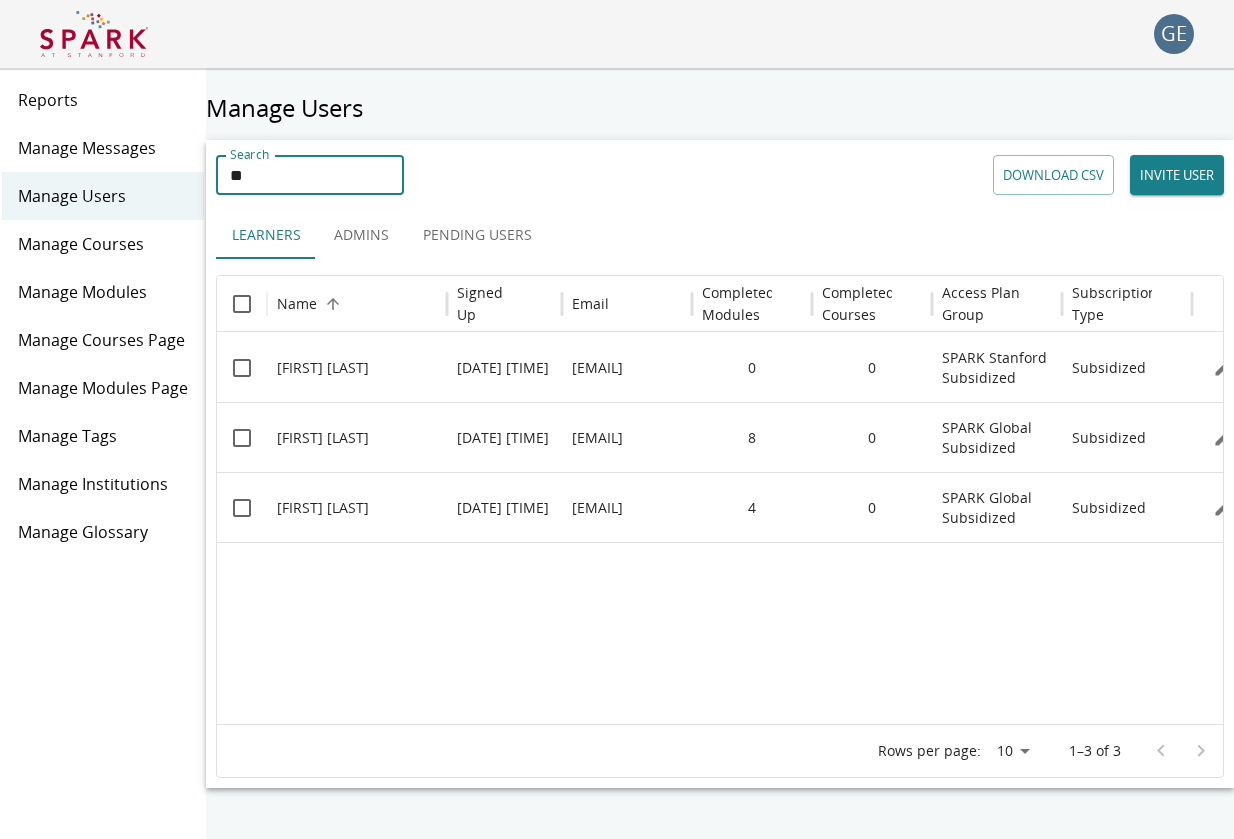 type on "*" 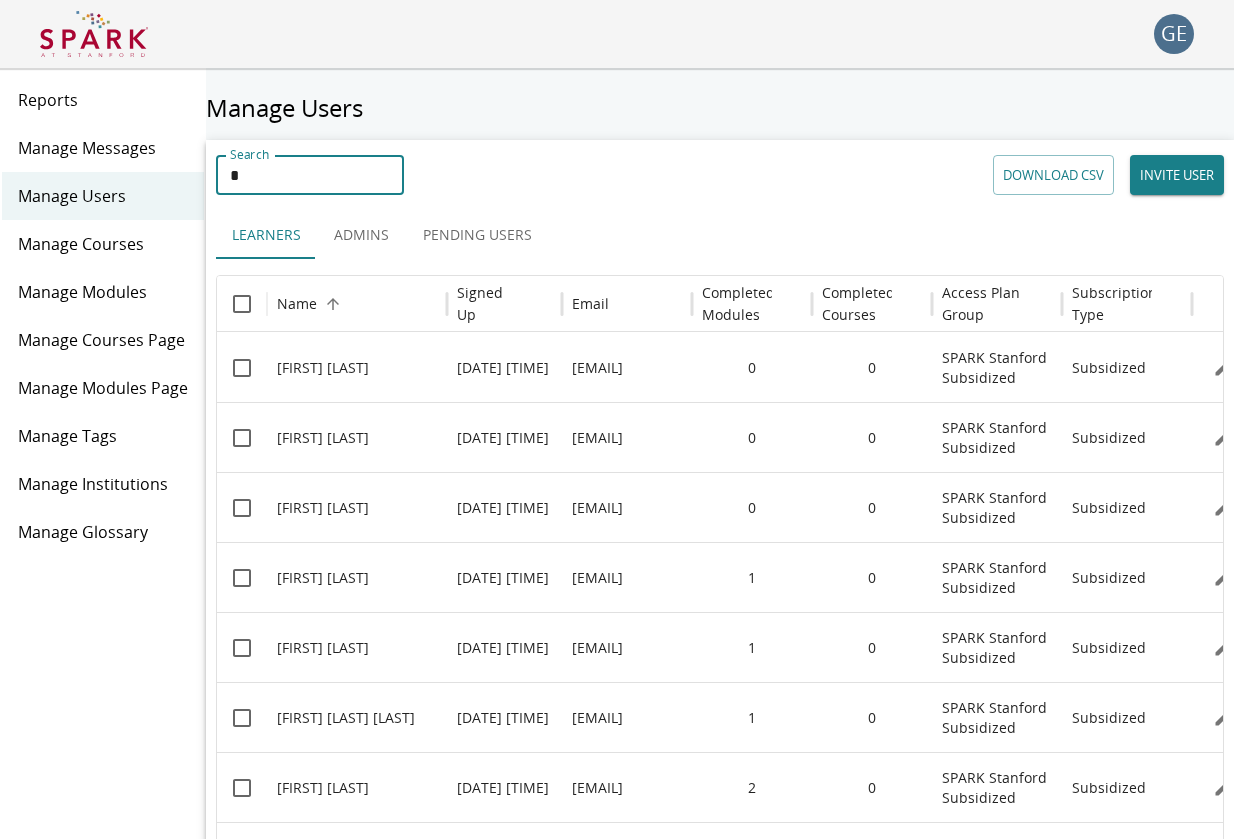 type 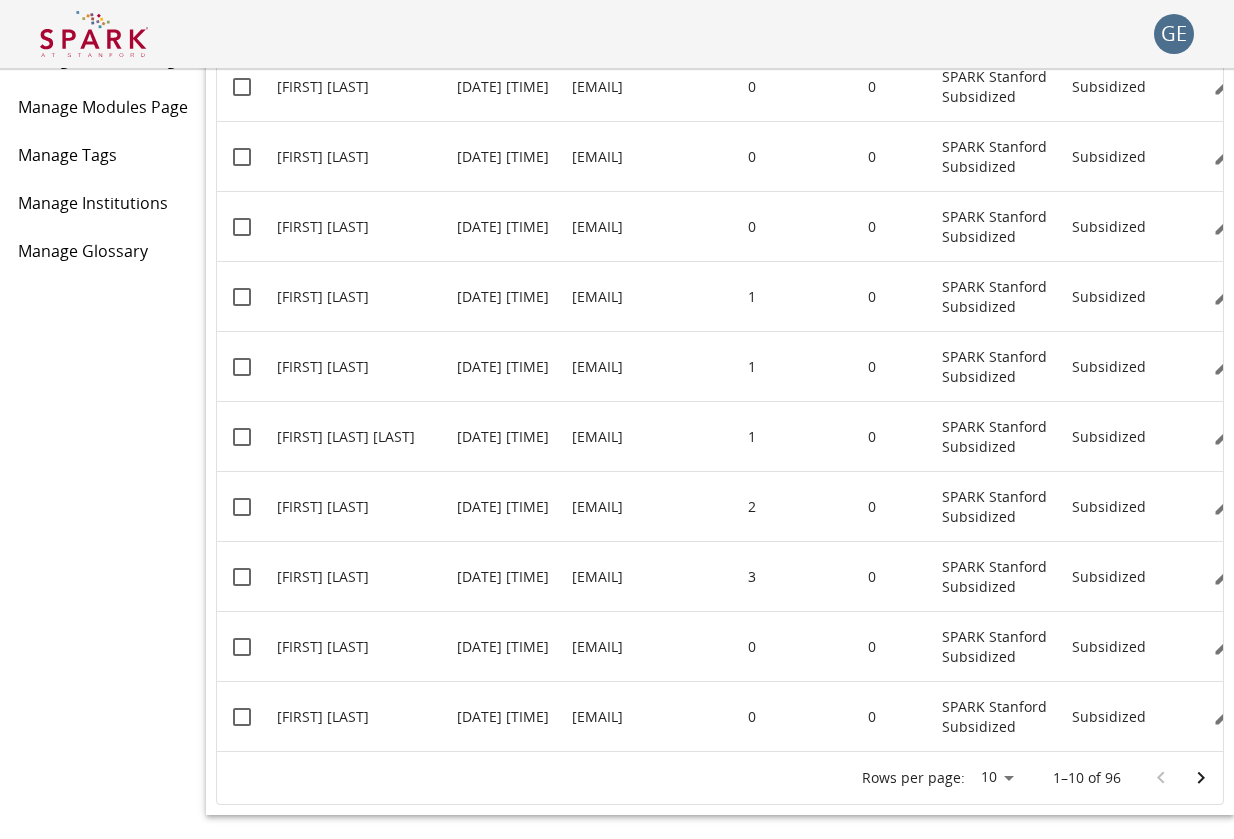 scroll, scrollTop: 281, scrollLeft: 0, axis: vertical 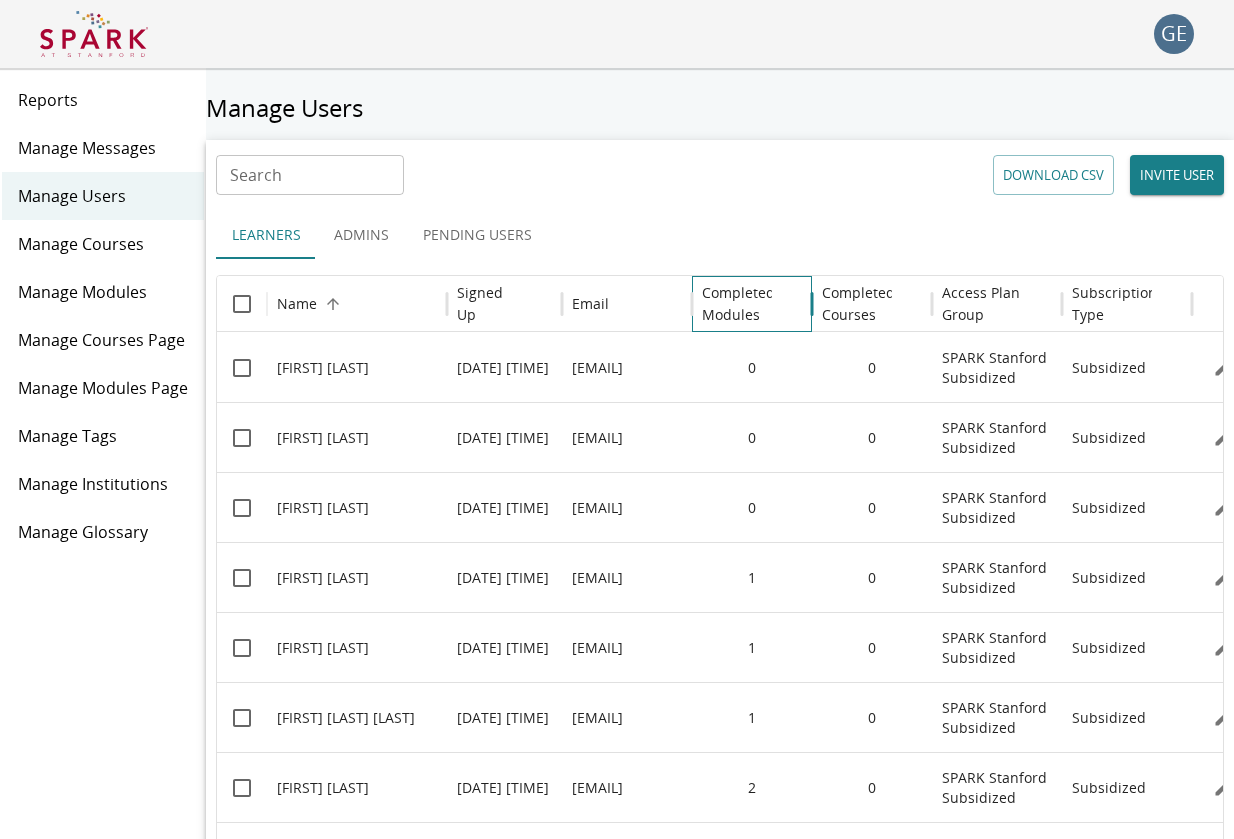 click on "Completed Modules" at bounding box center [738, 304] 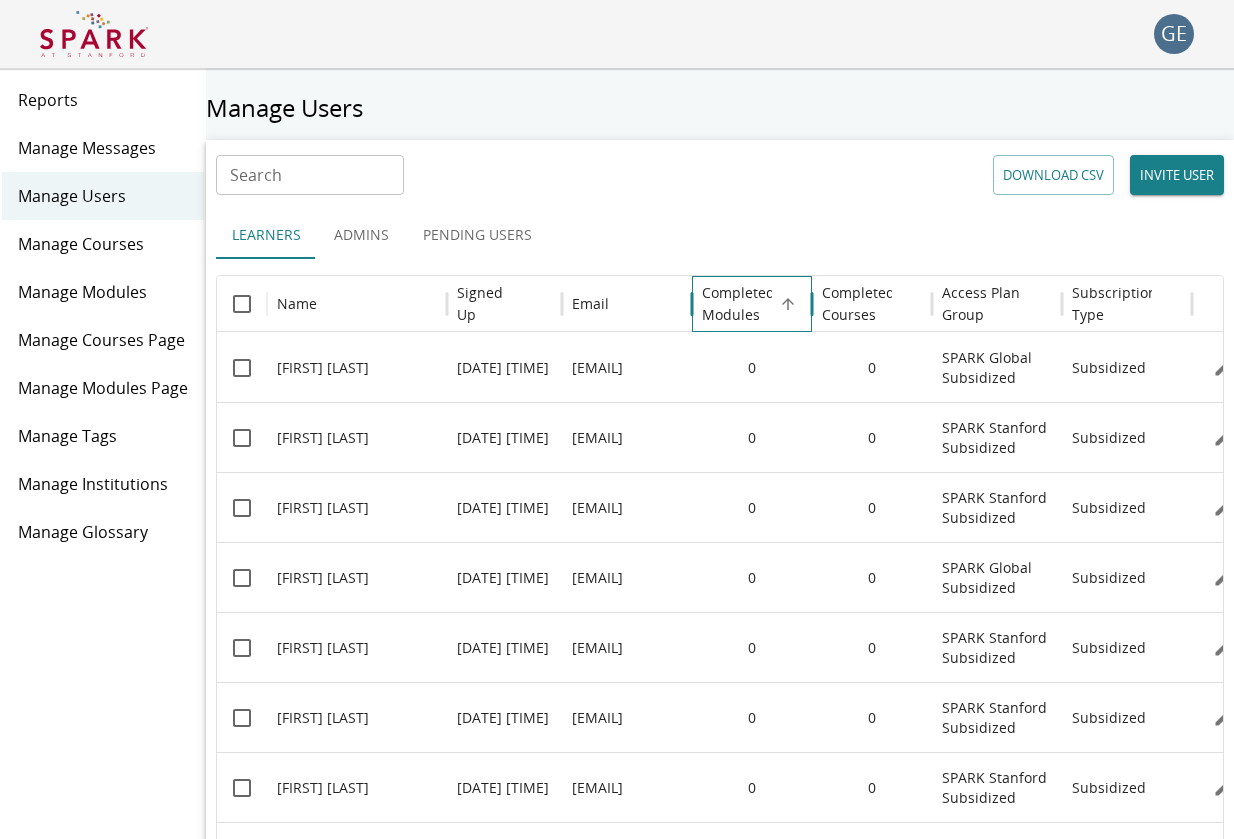 click on "Completed Modules" at bounding box center (738, 304) 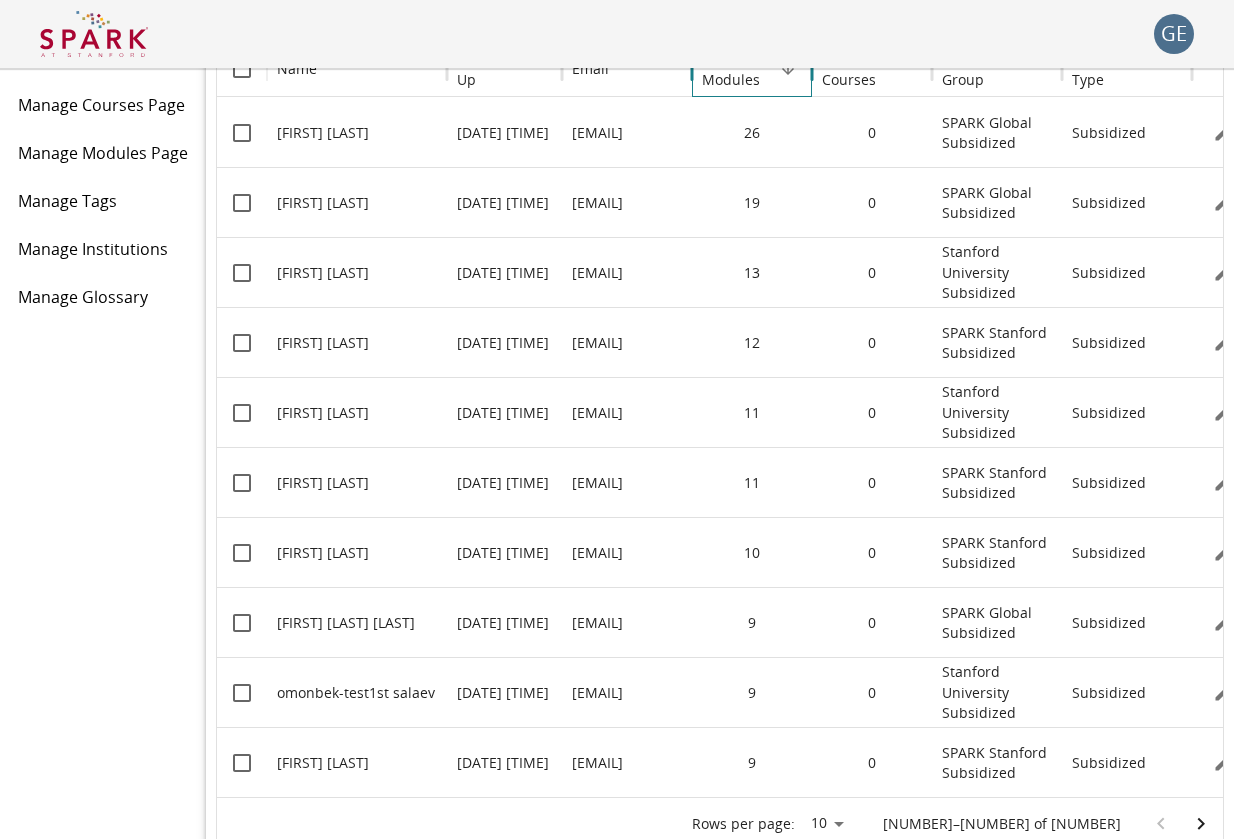 scroll, scrollTop: 229, scrollLeft: 0, axis: vertical 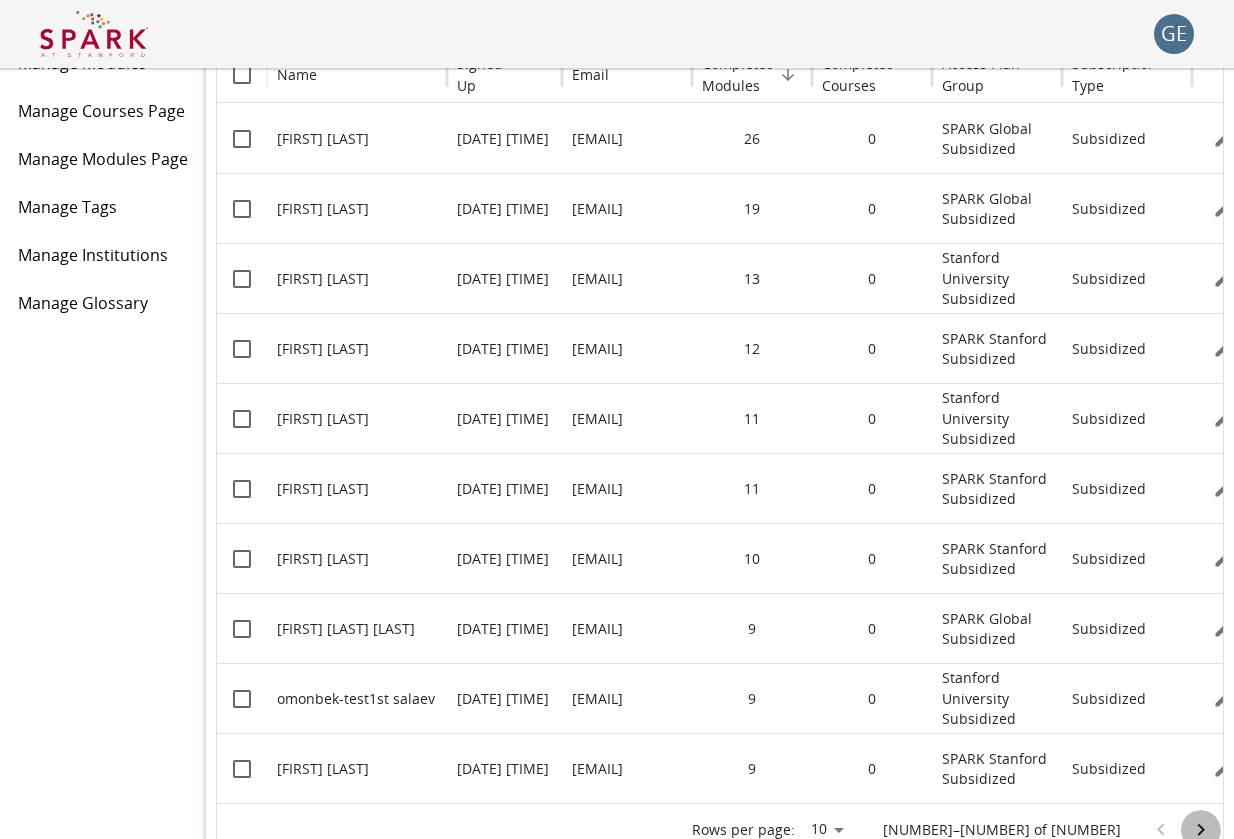 click 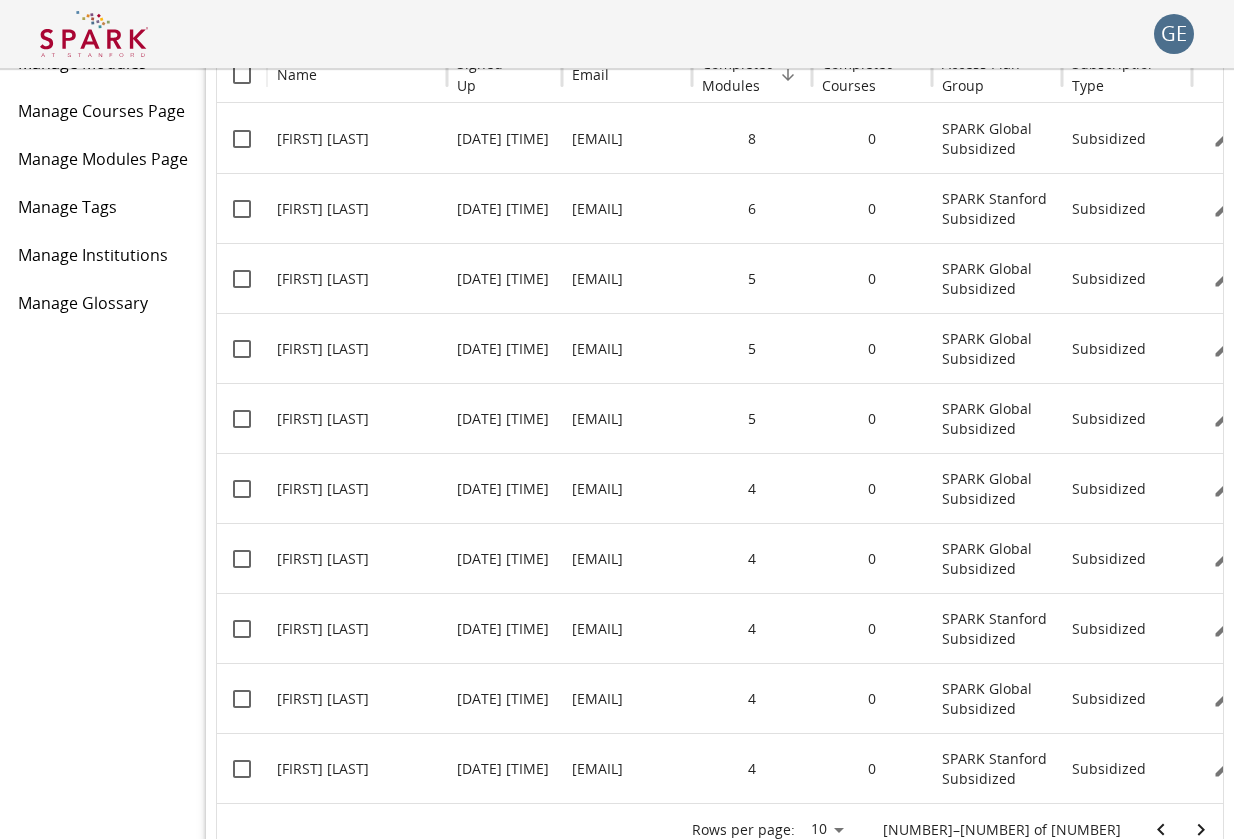 click 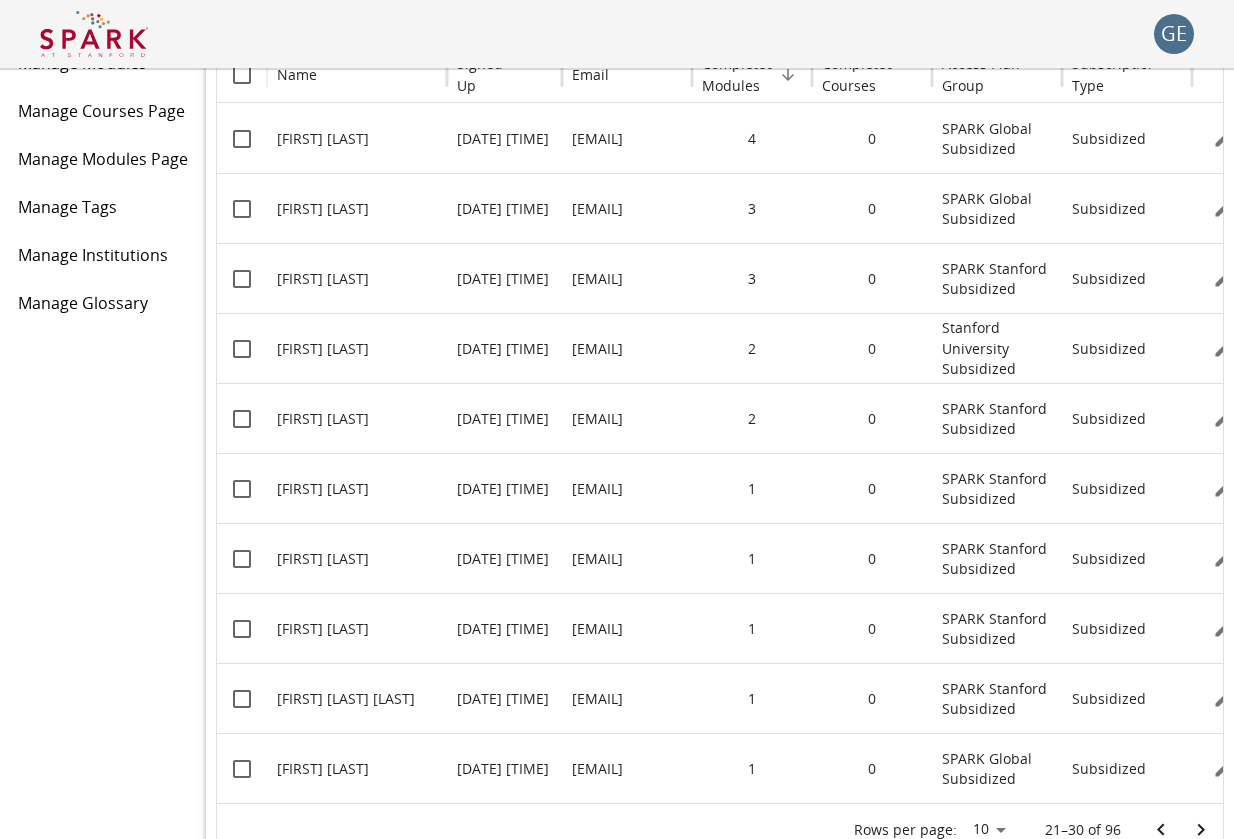 scroll, scrollTop: 0, scrollLeft: 45, axis: horizontal 